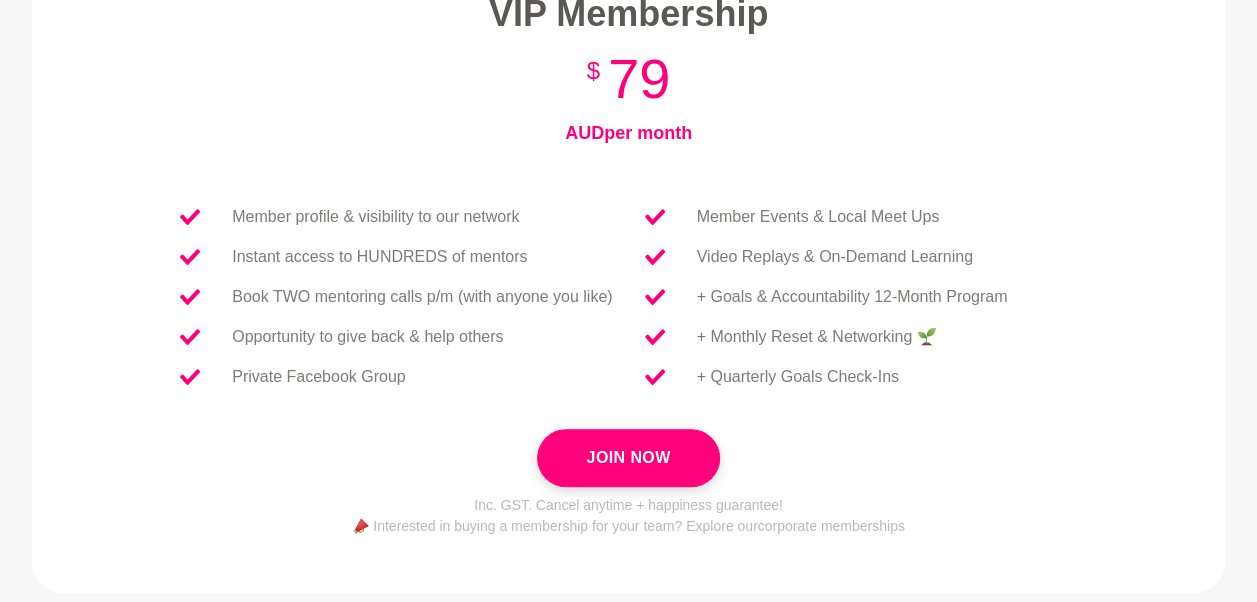 scroll, scrollTop: 154, scrollLeft: 0, axis: vertical 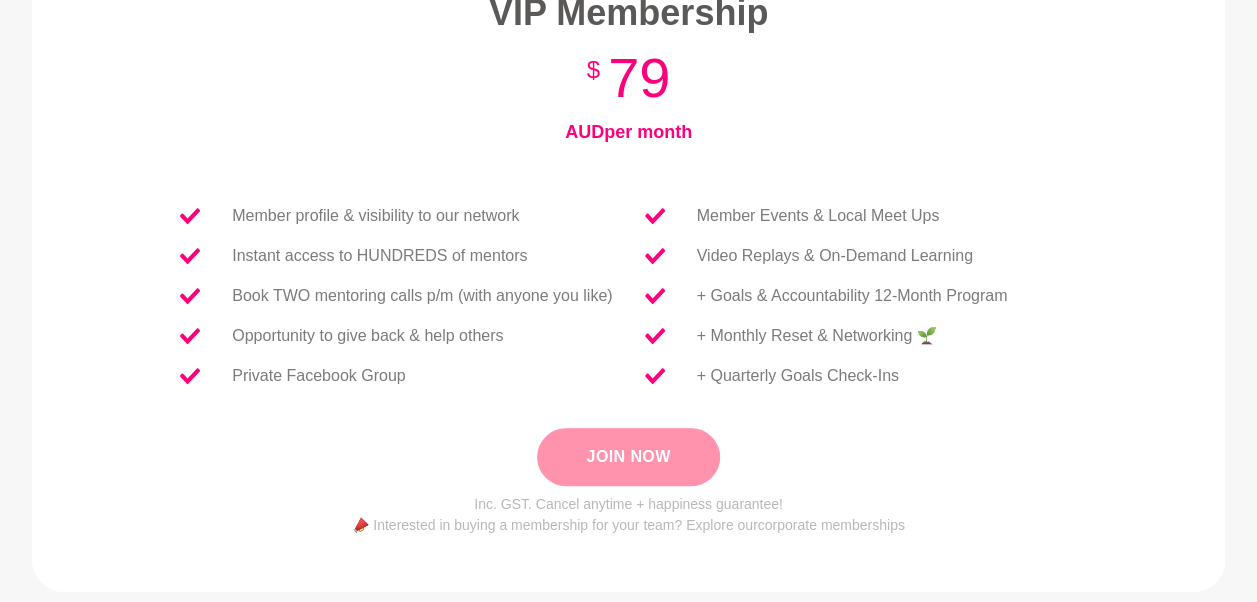 click on "Join Now" at bounding box center [628, 457] 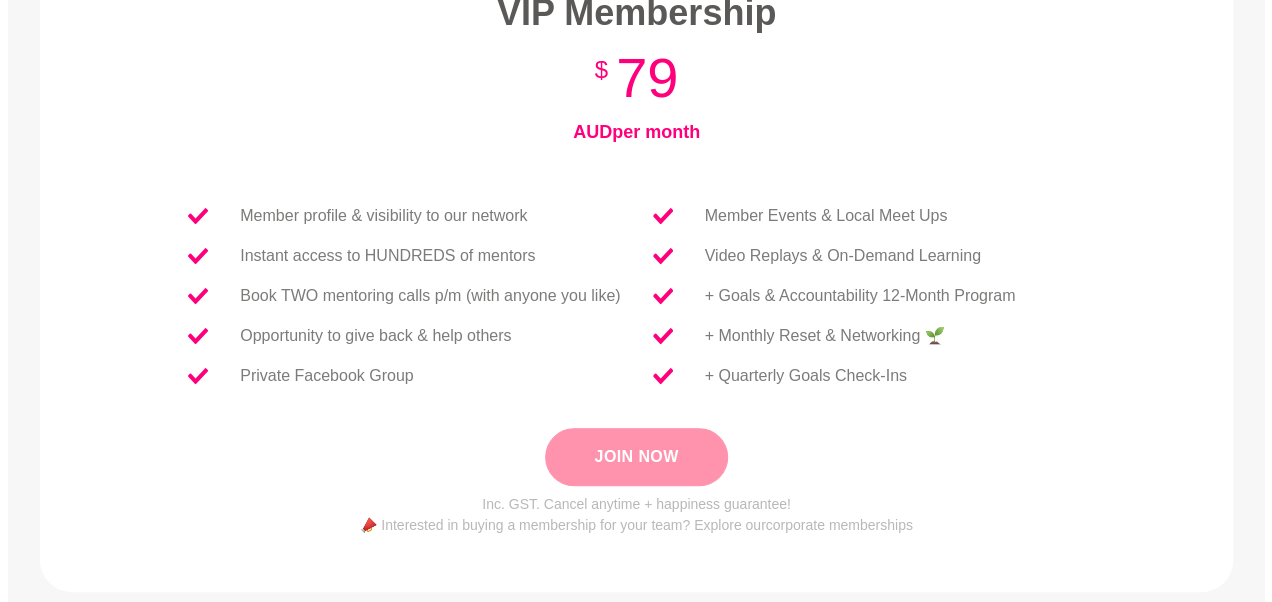 scroll, scrollTop: 0, scrollLeft: 0, axis: both 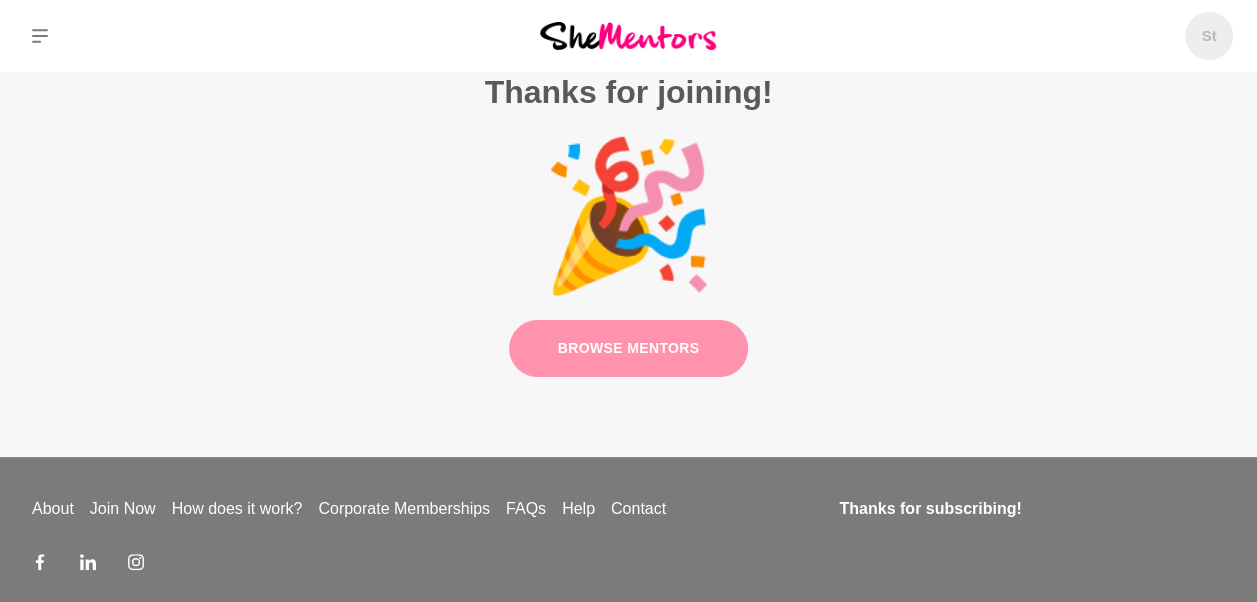 click on "Browse Mentors" at bounding box center (629, 348) 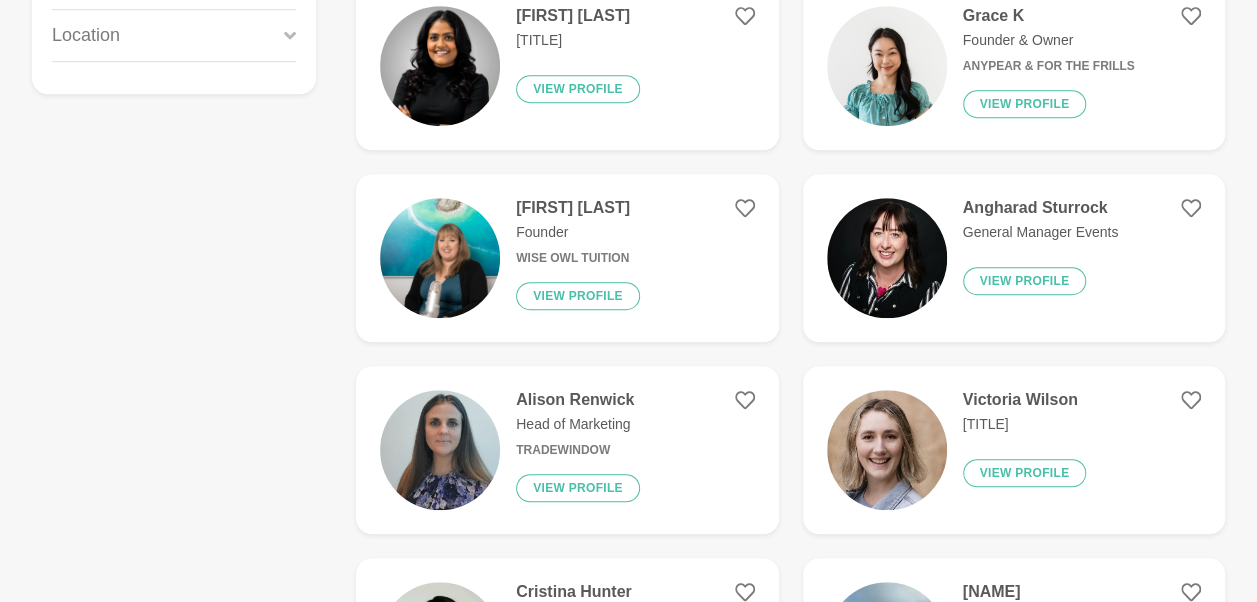 scroll, scrollTop: 552, scrollLeft: 0, axis: vertical 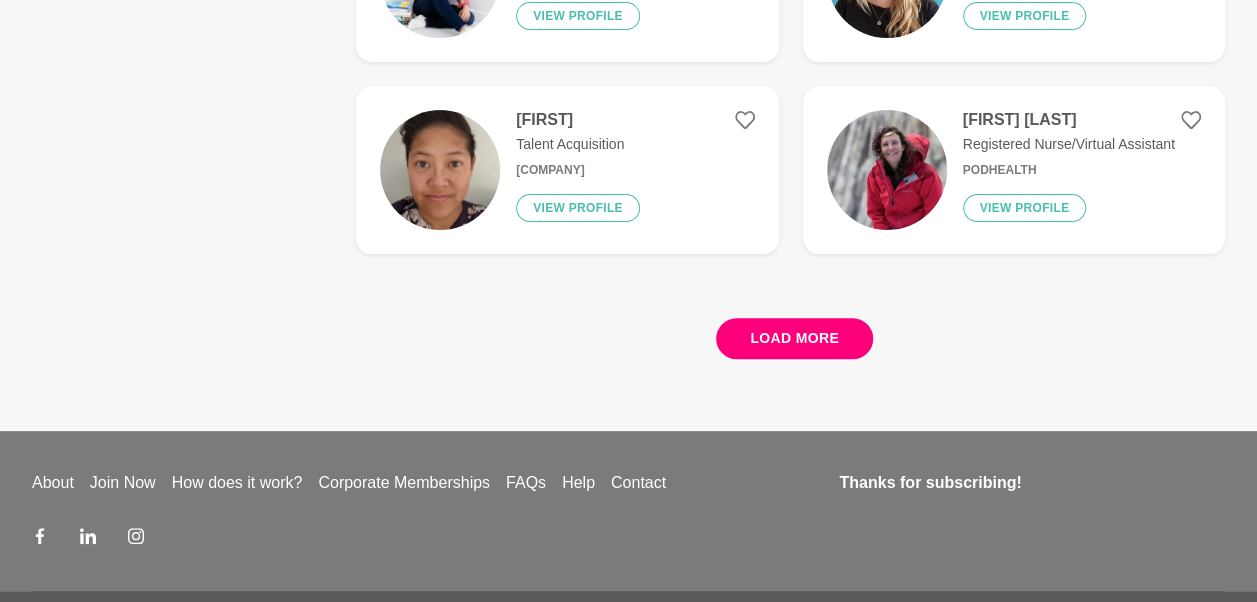 click on "Load more" at bounding box center [794, 338] 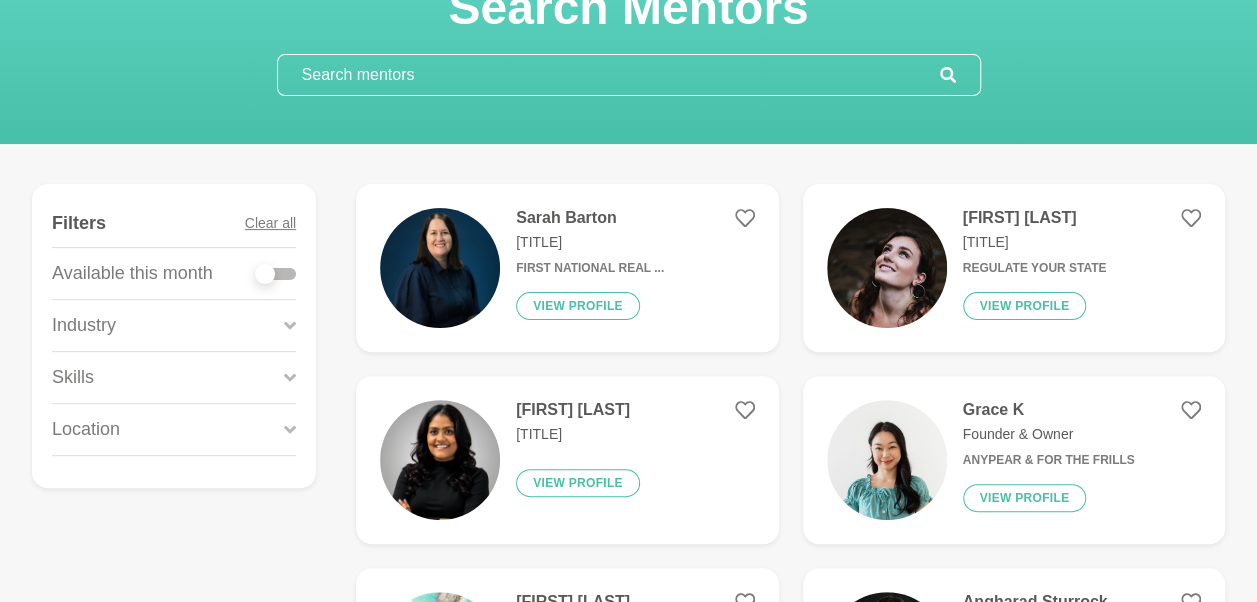 scroll, scrollTop: 0, scrollLeft: 0, axis: both 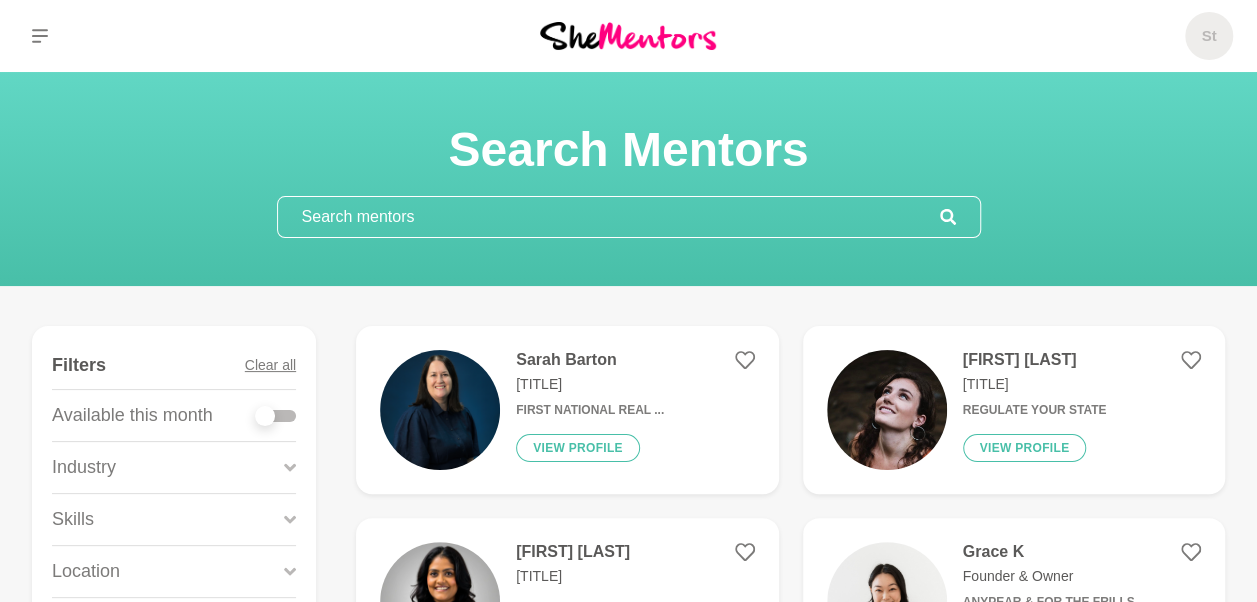 click at bounding box center (276, 416) 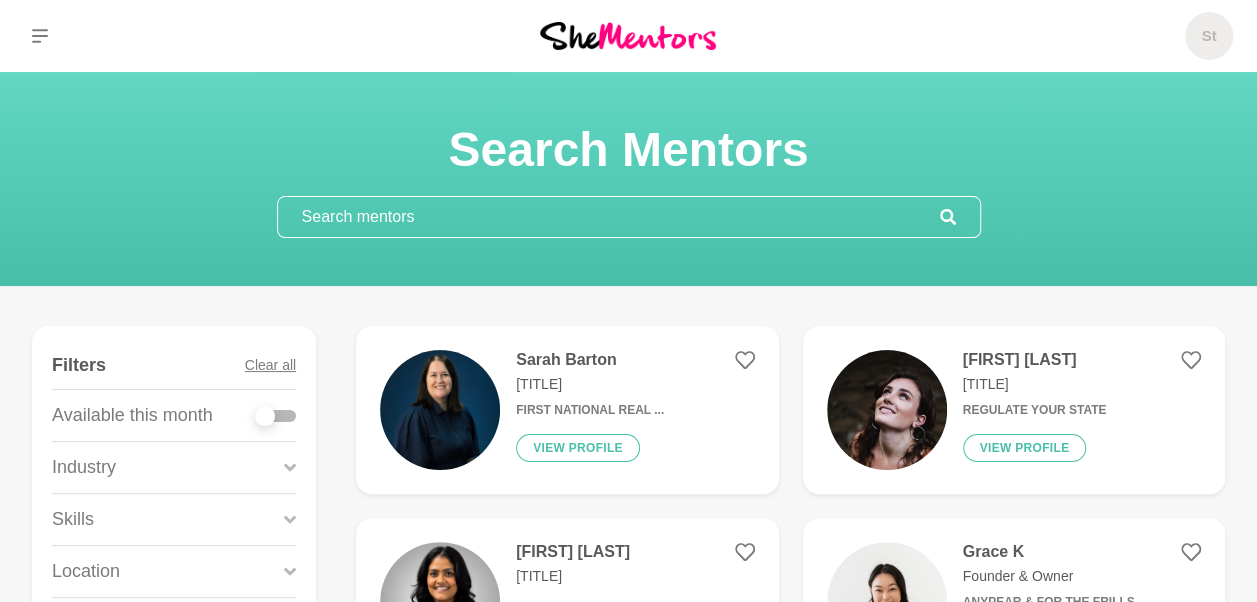 checkbox on "true" 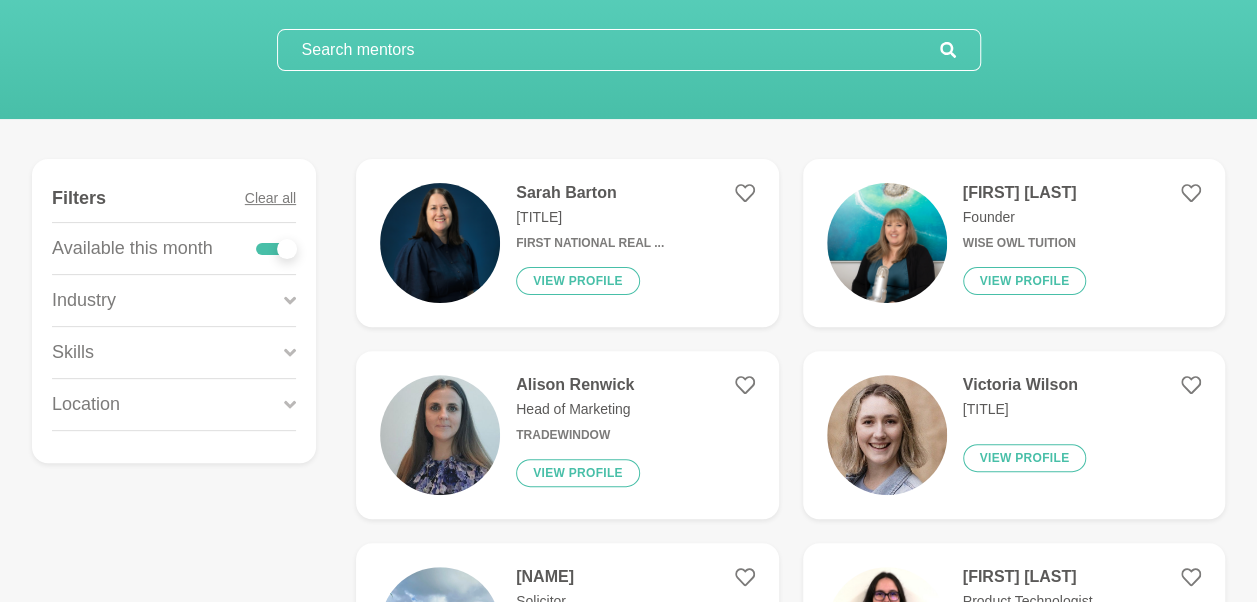 scroll, scrollTop: 169, scrollLeft: 0, axis: vertical 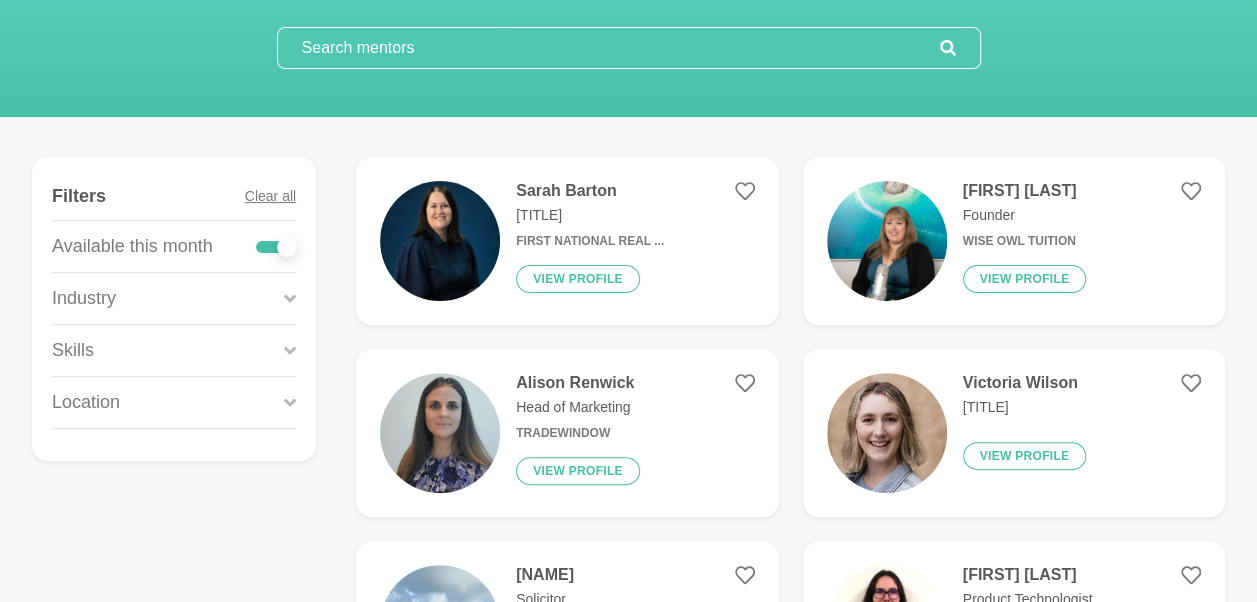 click on "Industry" at bounding box center [174, 298] 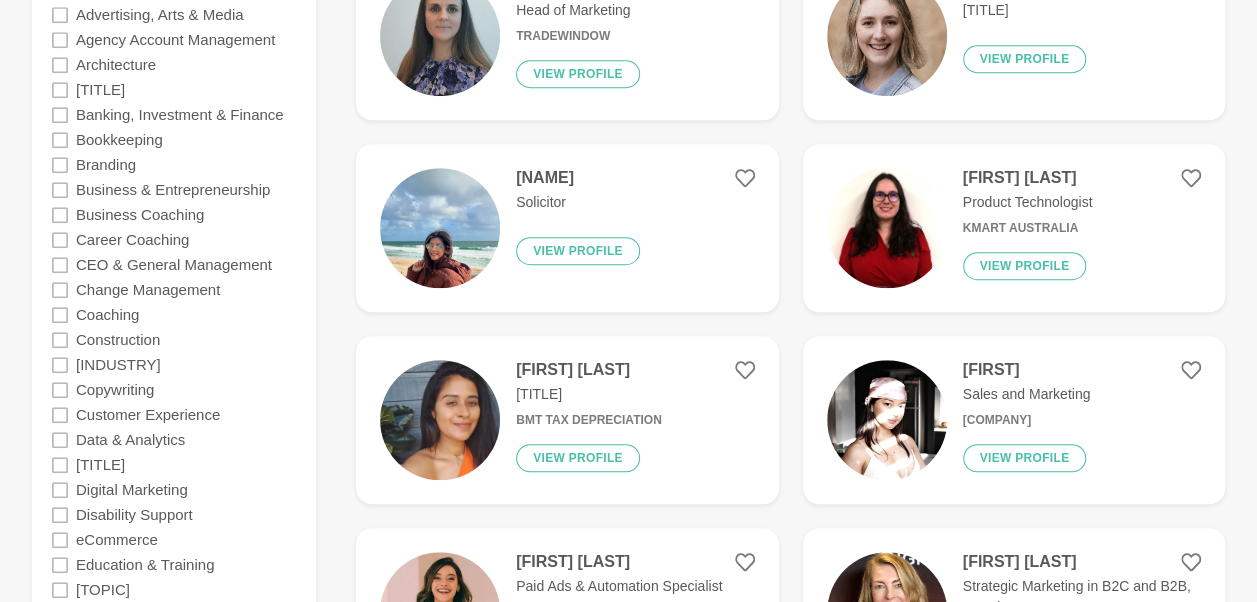 scroll, scrollTop: 569, scrollLeft: 0, axis: vertical 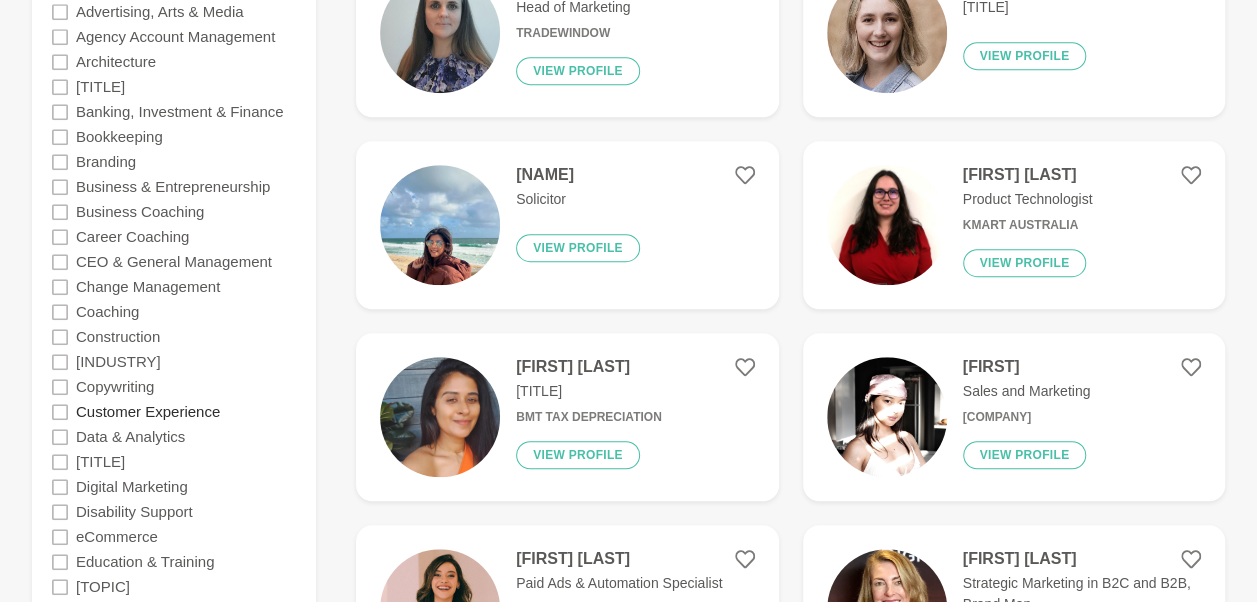 click on "Customer Experience" at bounding box center [148, 411] 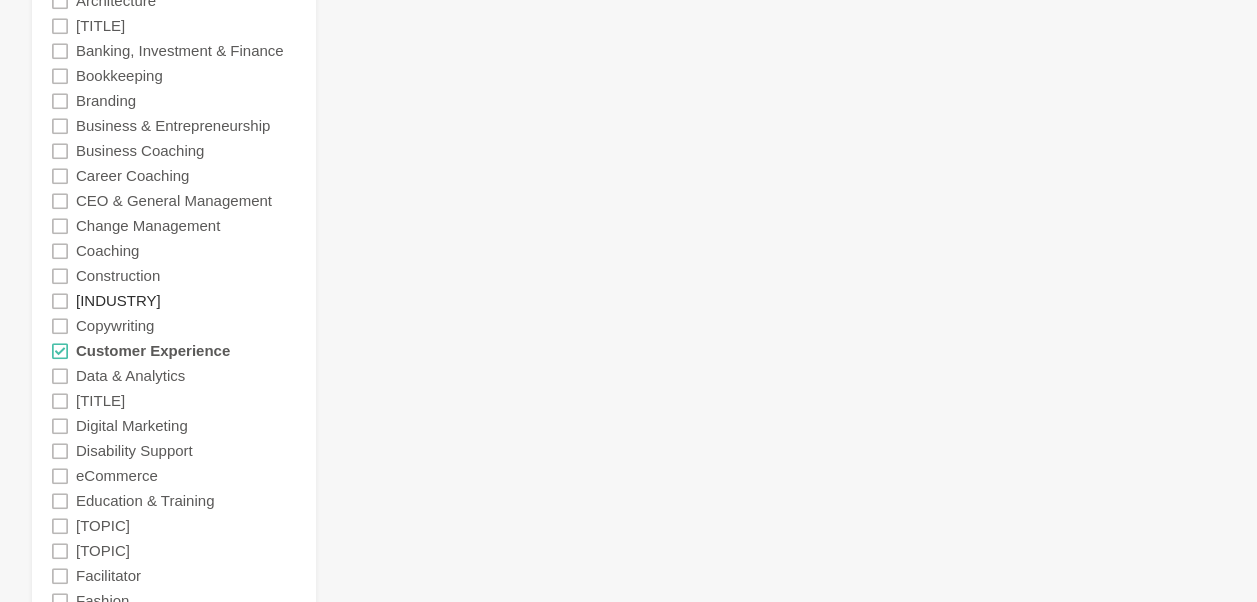 scroll, scrollTop: 632, scrollLeft: 0, axis: vertical 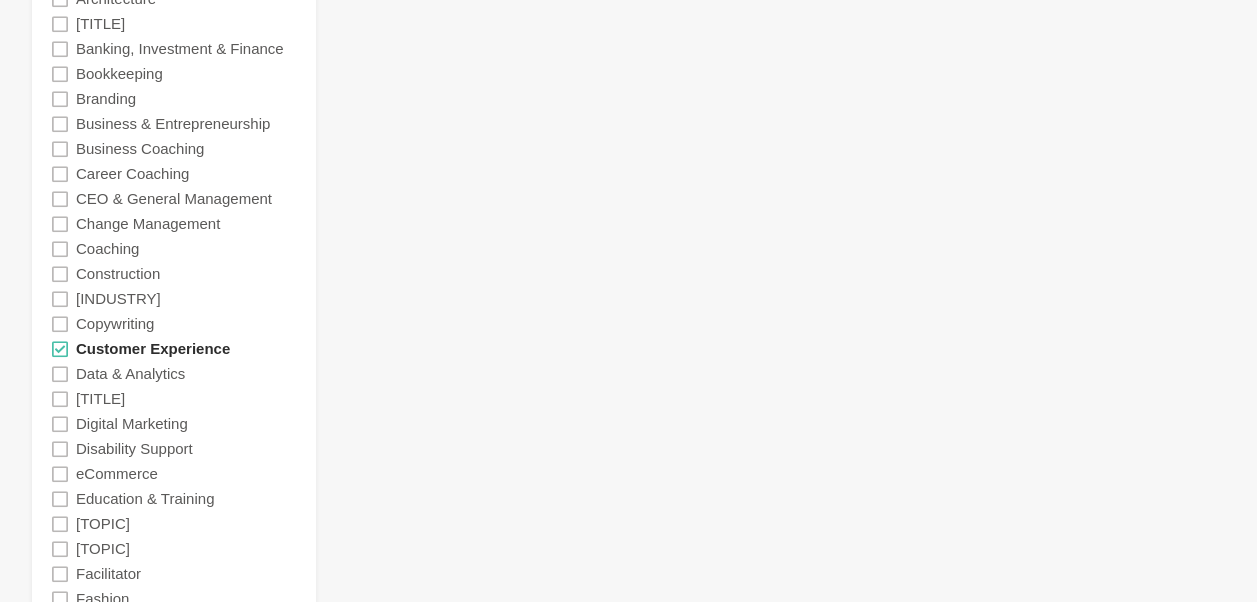 click on "Customer Experience" at bounding box center [153, 348] 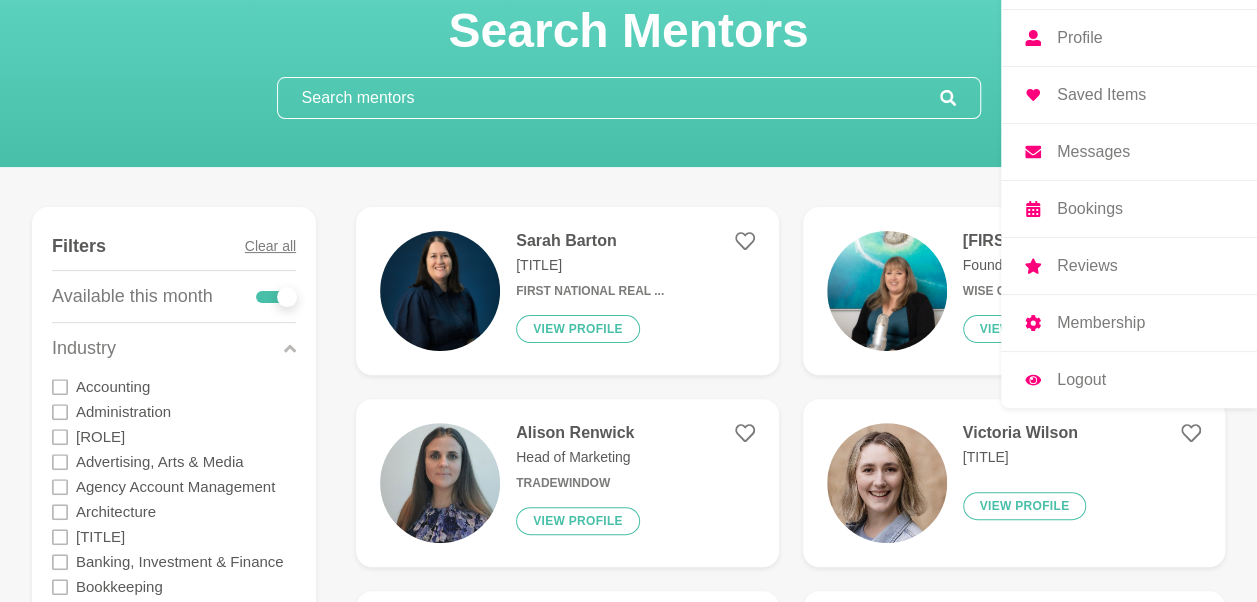 scroll, scrollTop: 0, scrollLeft: 0, axis: both 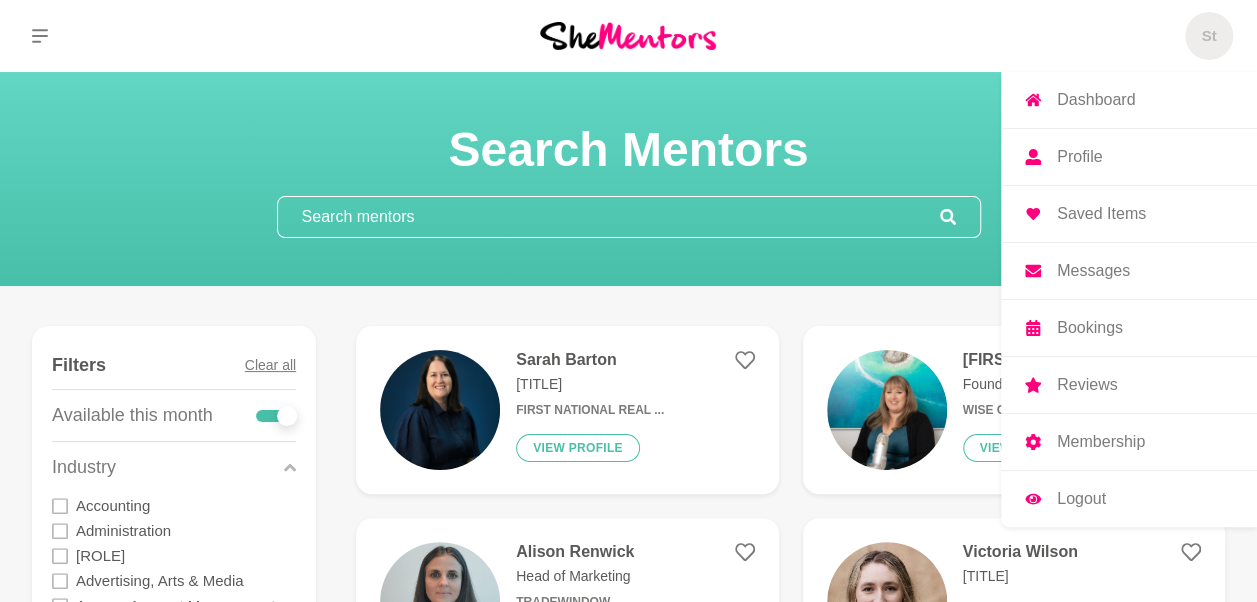 click on "St" at bounding box center [1208, 36] 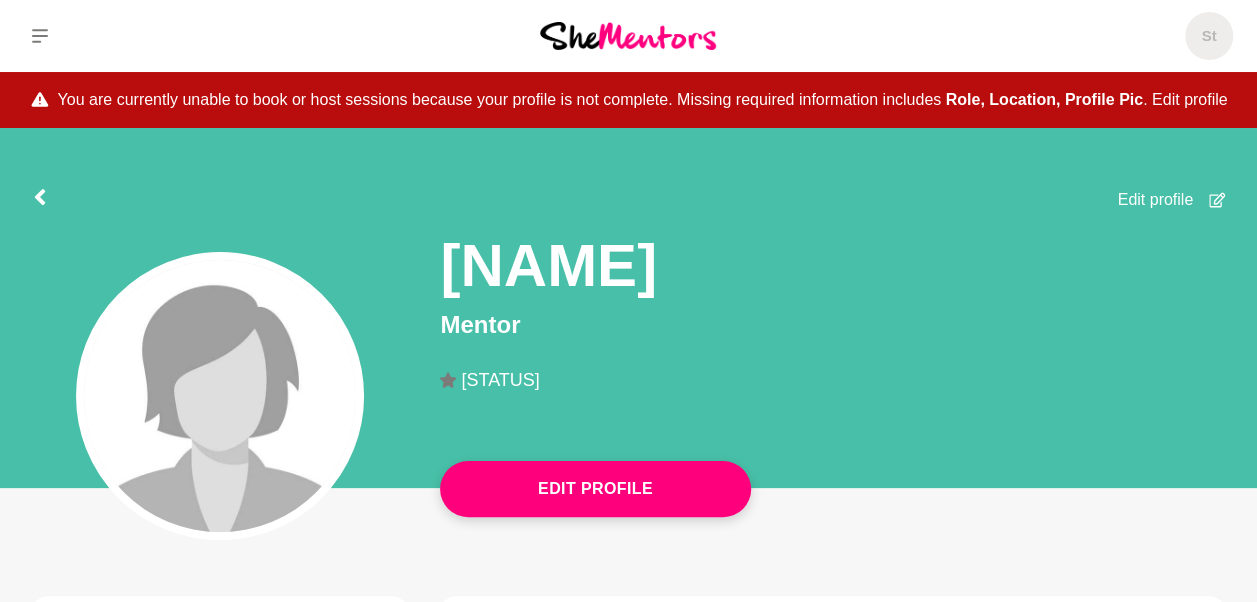 click on "Edit profile" at bounding box center [1190, 100] 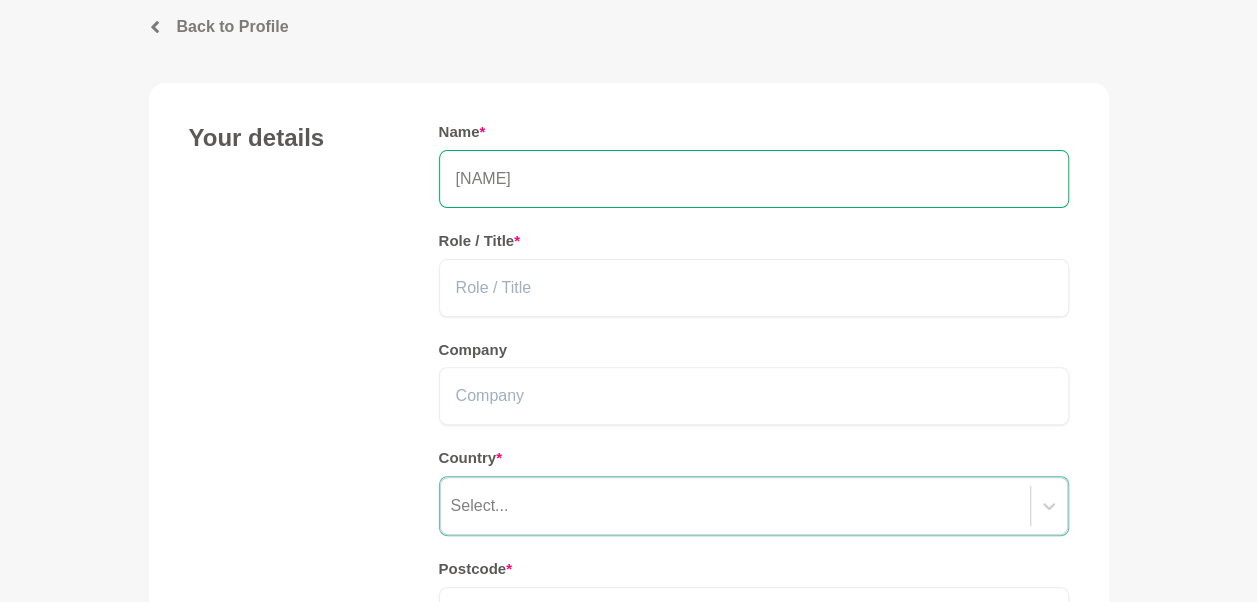scroll, scrollTop: 139, scrollLeft: 0, axis: vertical 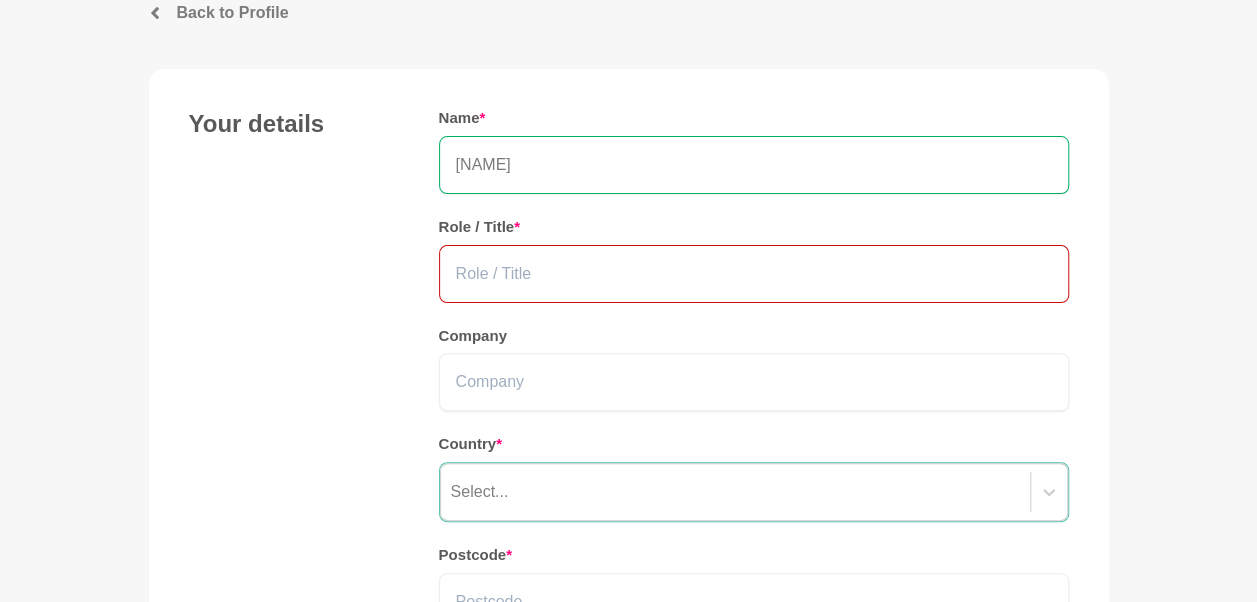 click at bounding box center [754, 274] 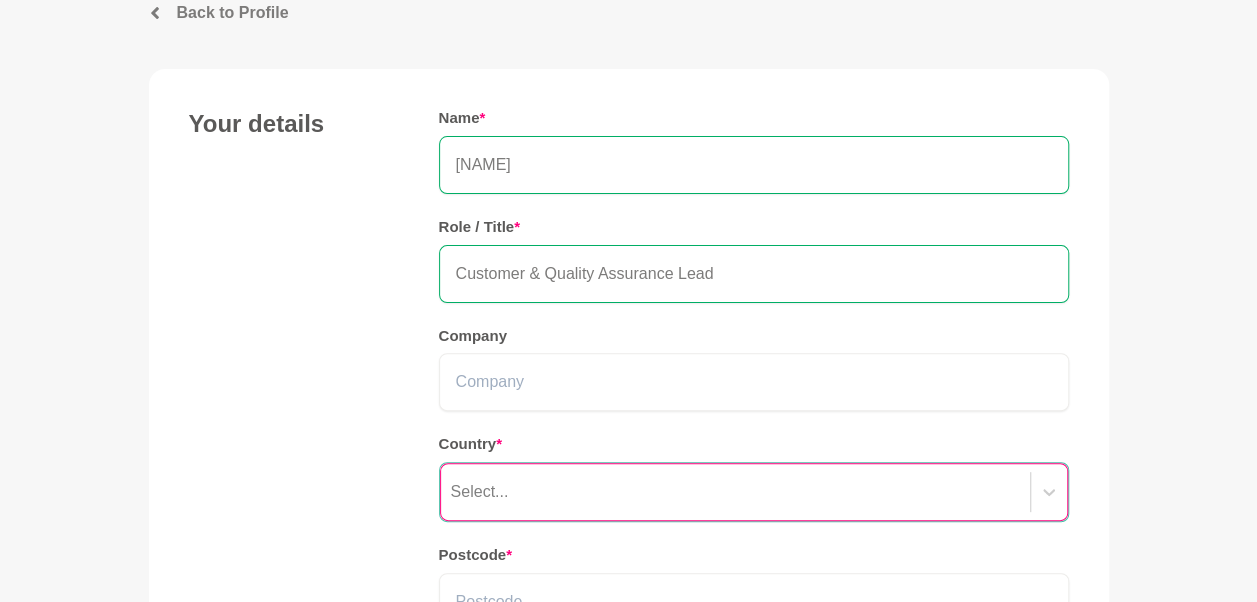 type on "Customer & Quality Assurance Lead" 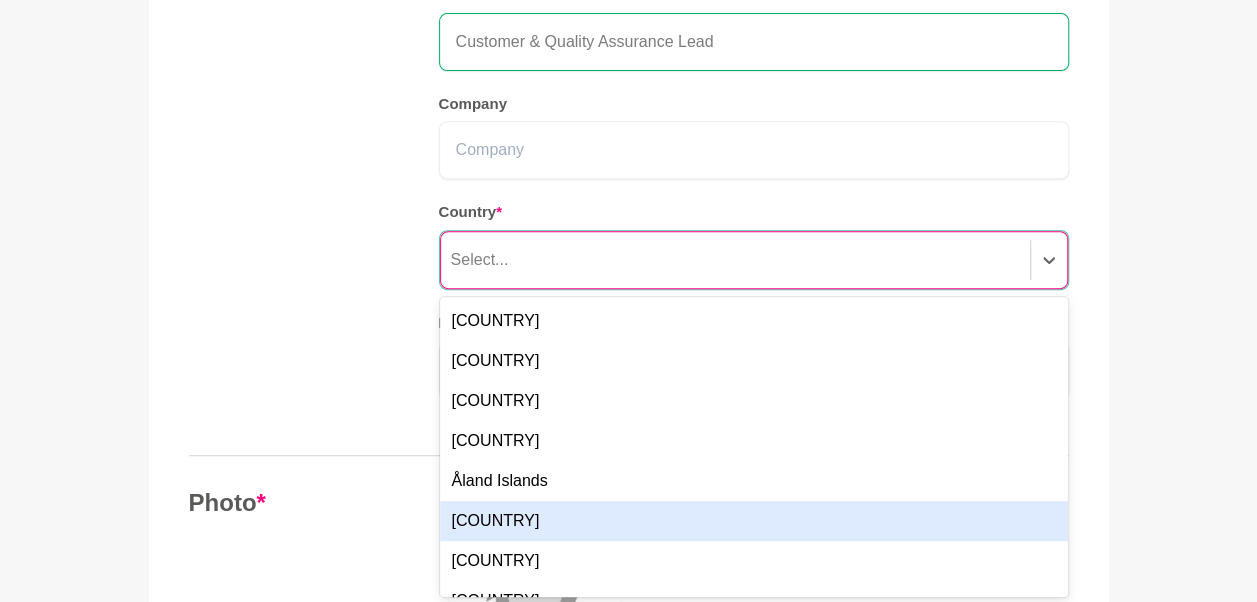 scroll, scrollTop: 372, scrollLeft: 0, axis: vertical 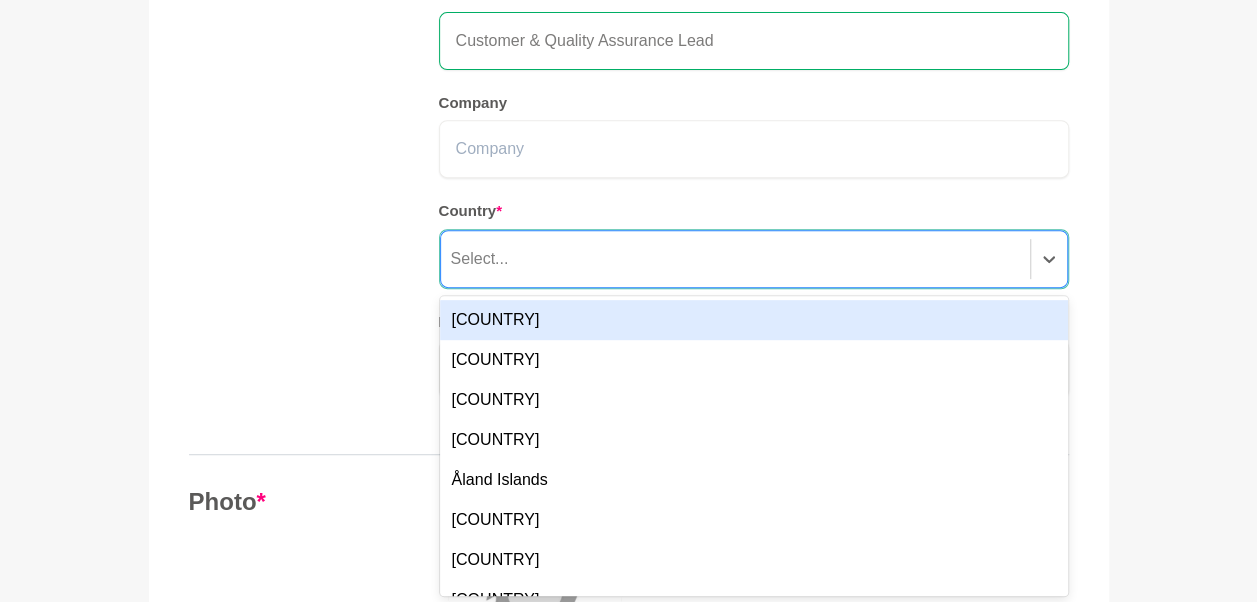 click on "[COUNTRY]" at bounding box center (754, 320) 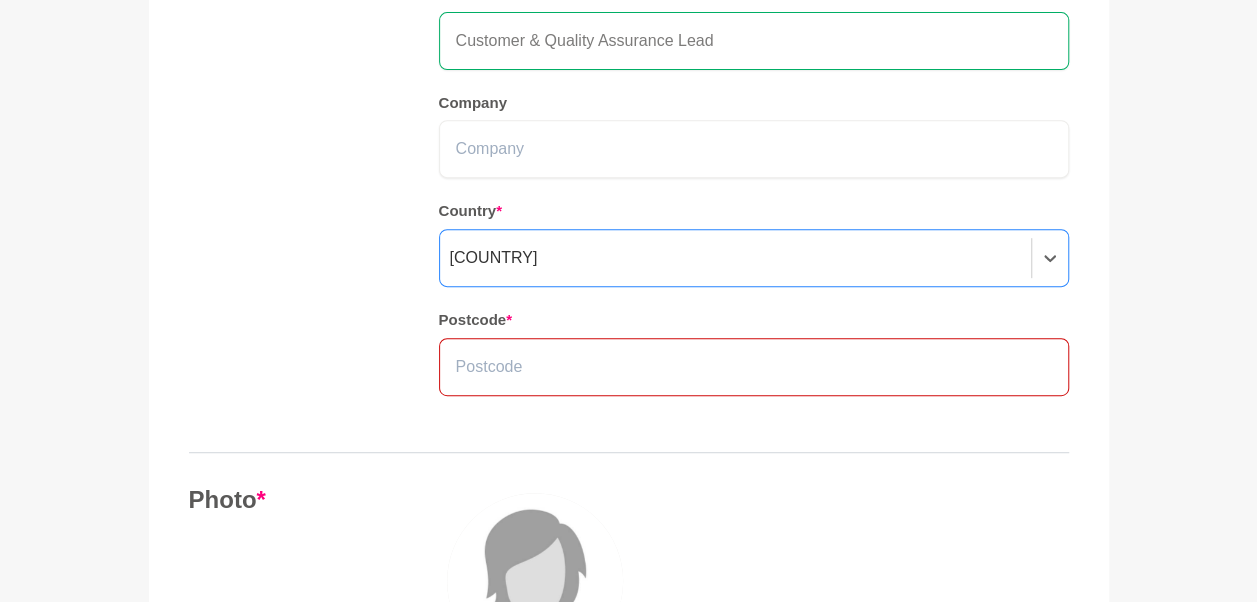 click at bounding box center [754, 367] 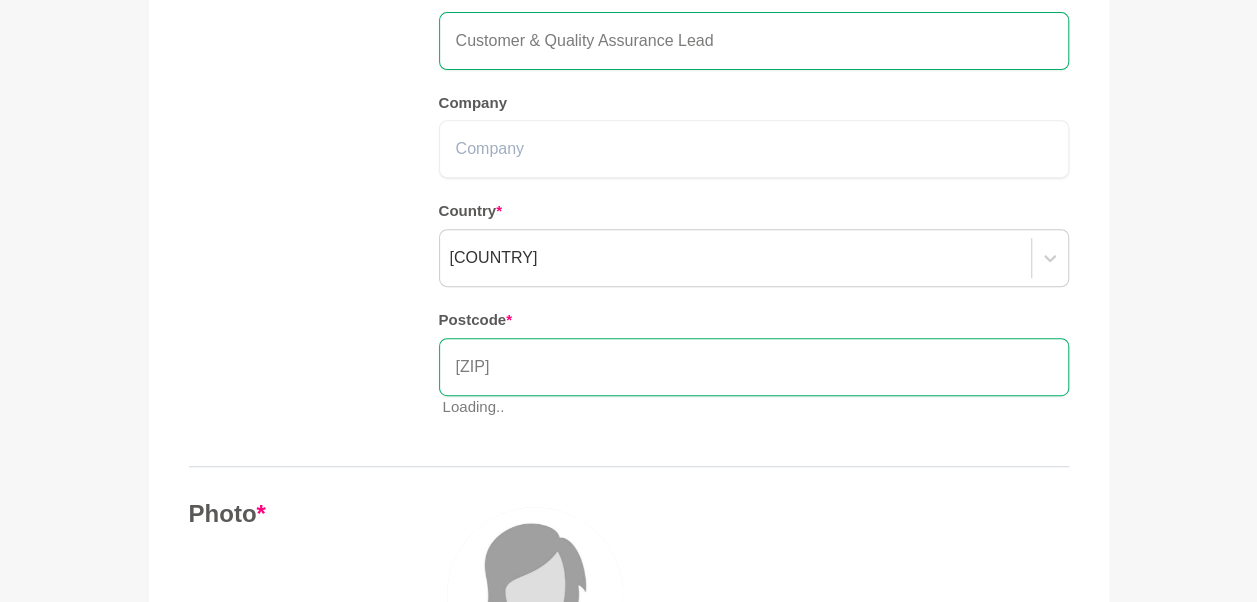 click on "Your details Name * [FIRST] [LAST] Role / Title * Customer & Quality Assurance Lead Company Country * [COUNTRY] Postcode * [POSTCODE] Loading.." at bounding box center (629, 155) 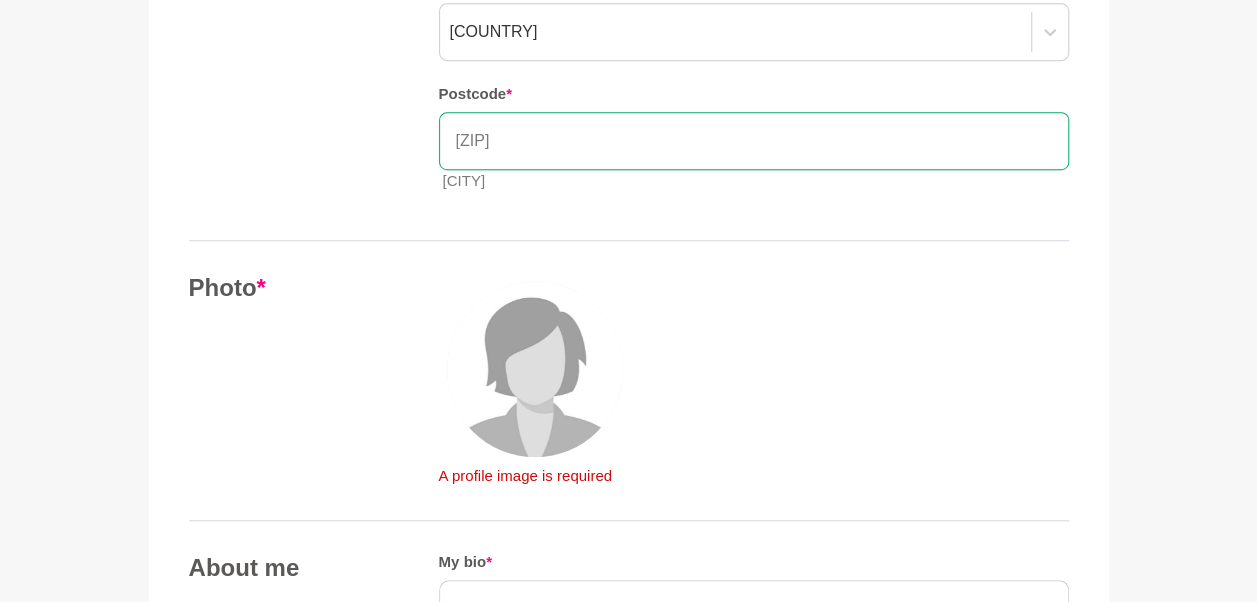 scroll, scrollTop: 600, scrollLeft: 0, axis: vertical 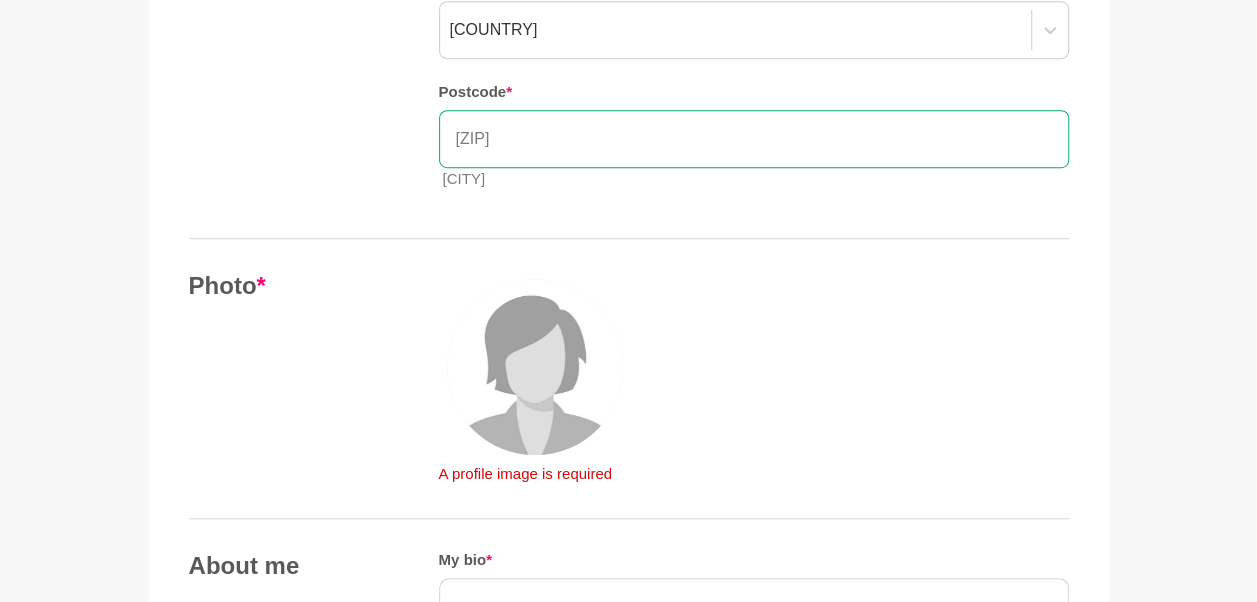 click on "[ZIP]" at bounding box center (754, 139) 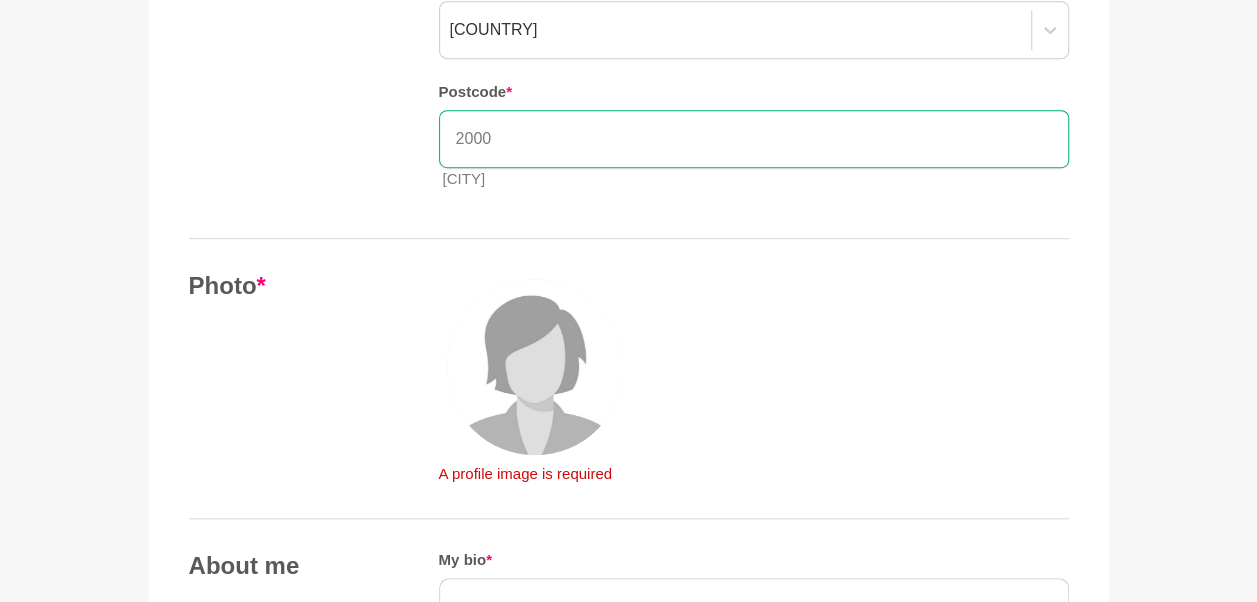 drag, startPoint x: 496, startPoint y: 138, endPoint x: 422, endPoint y: 137, distance: 74.00676 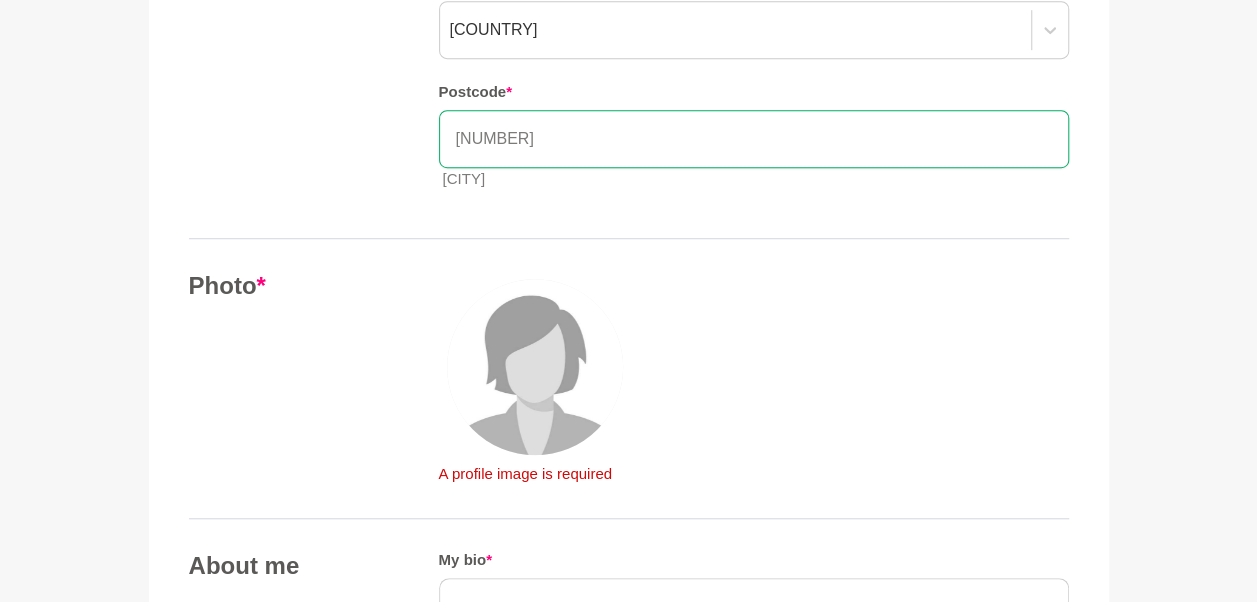 type on "[ZIP]" 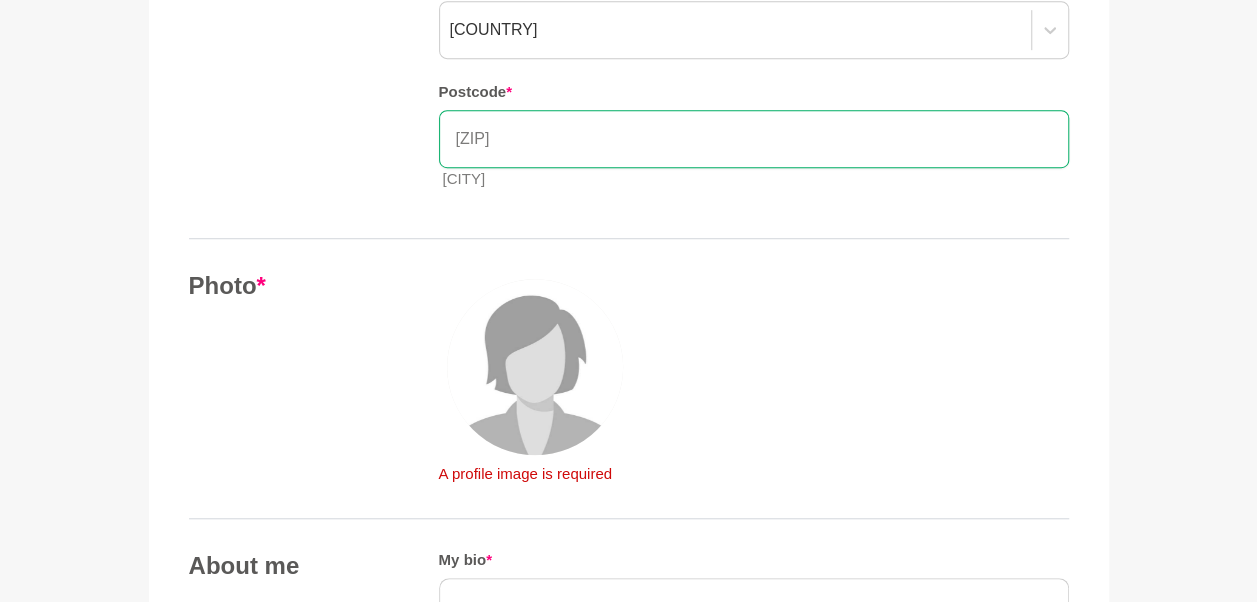click on "Your details Name  * [FIRST] [LAST] Role / Title  * Customer & Quality Assurance Lead Company Country  * [COUNTRY] Postcode  * [POSTCODE] [CITY] [CITY], [COUNTRY]" at bounding box center [629, -73] 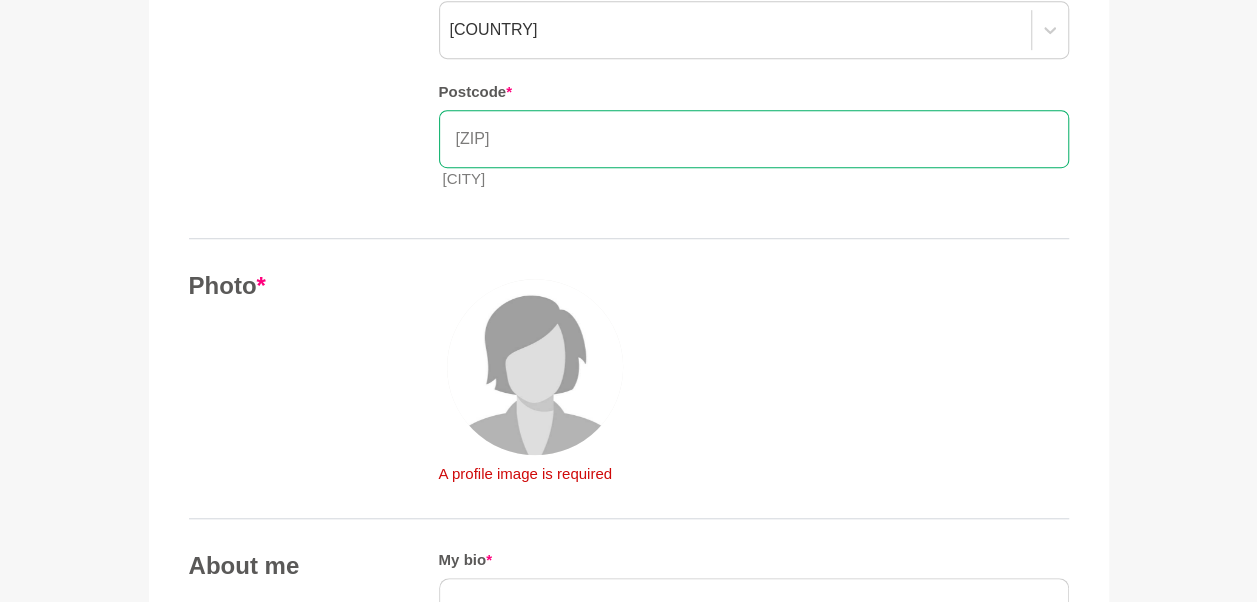 click on "[ZIP]" at bounding box center (754, 139) 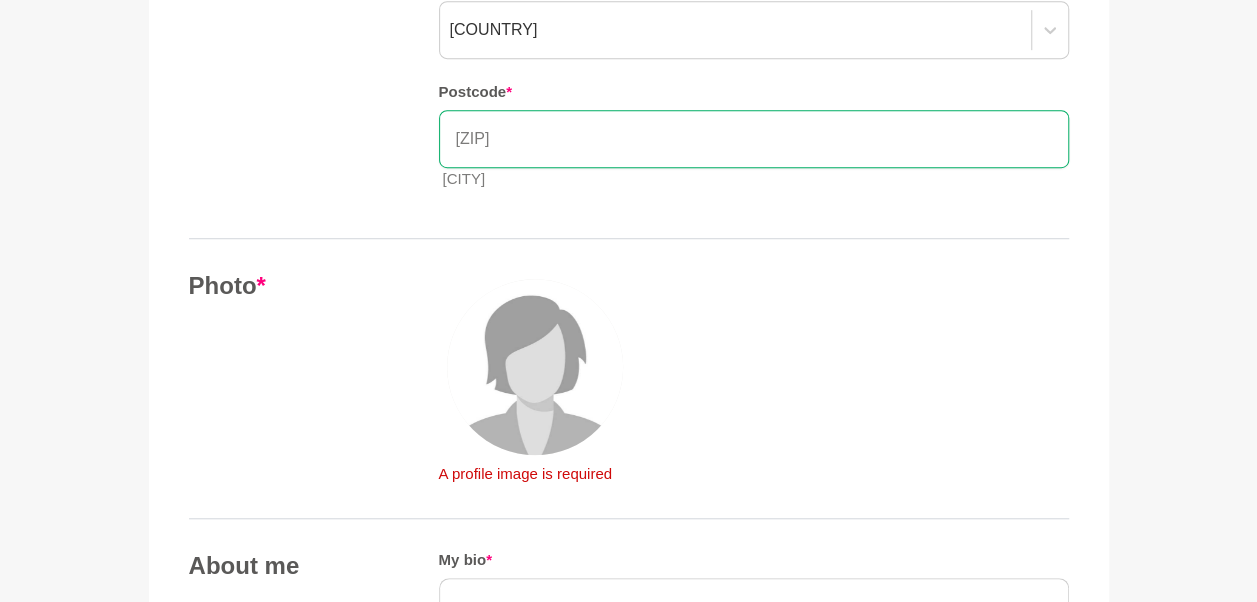 click on "Your details Name  * [FIRST] [LAST] Role / Title  * Customer & Quality Assurance Lead Company Country  * [COUNTRY] Postcode  * [POSTCODE] [CITY] [CITY], [COUNTRY]" at bounding box center [629, -73] 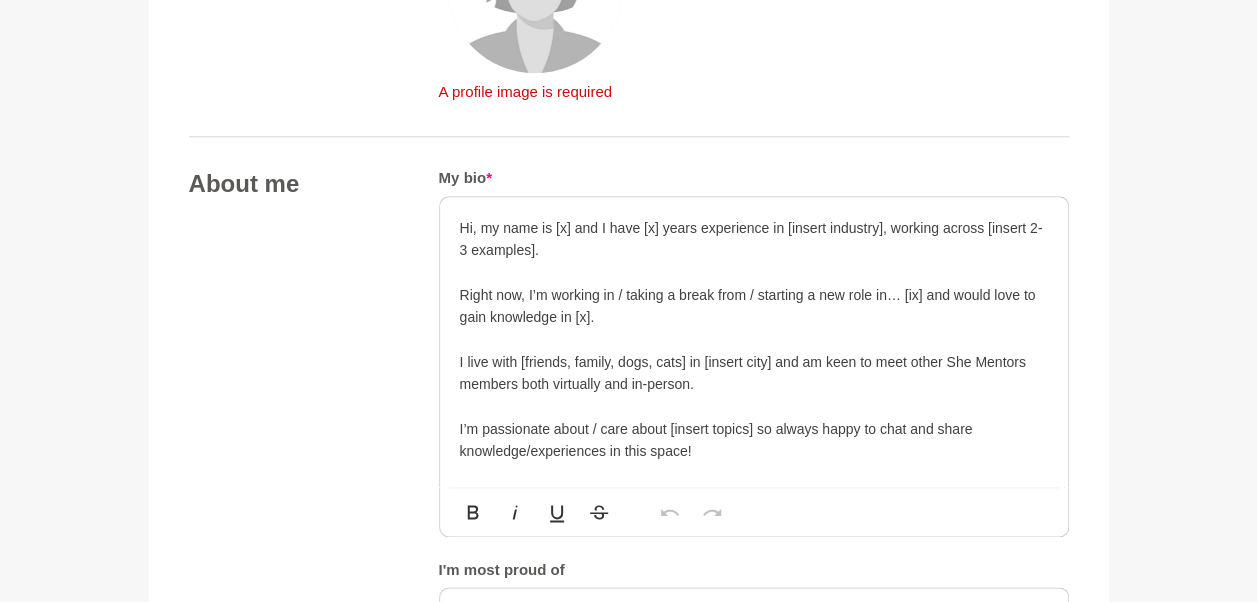 scroll, scrollTop: 984, scrollLeft: 0, axis: vertical 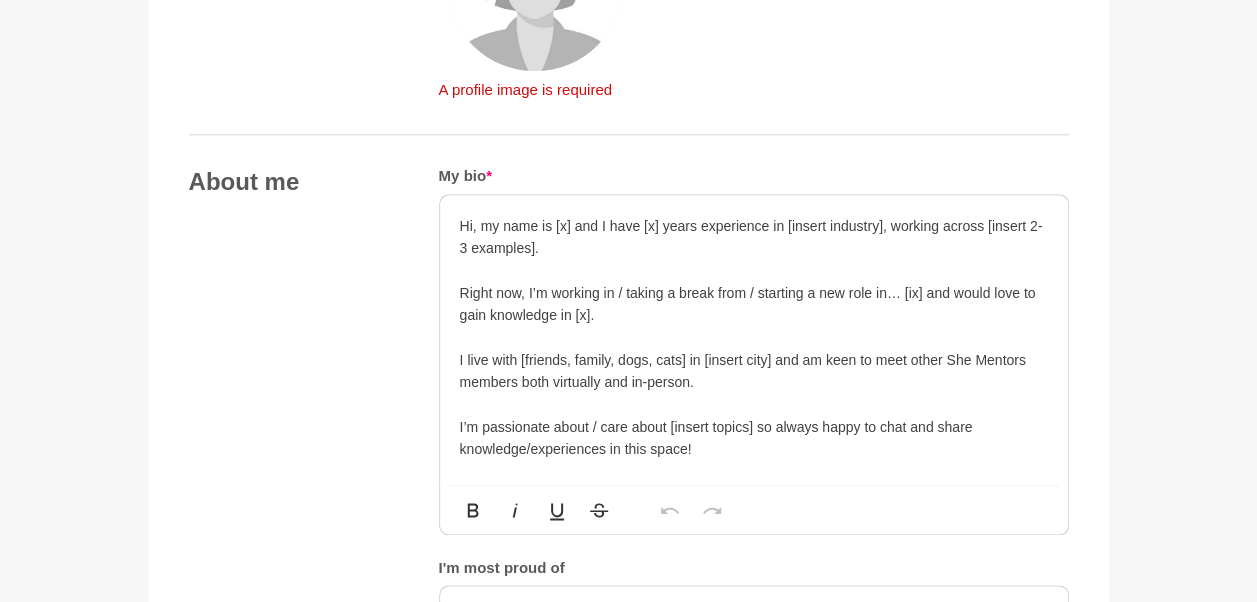 click on "Hi, my name is [x] and I have [x] years experience in [insert industry], working across [insert 2-3 examples]." at bounding box center [754, 237] 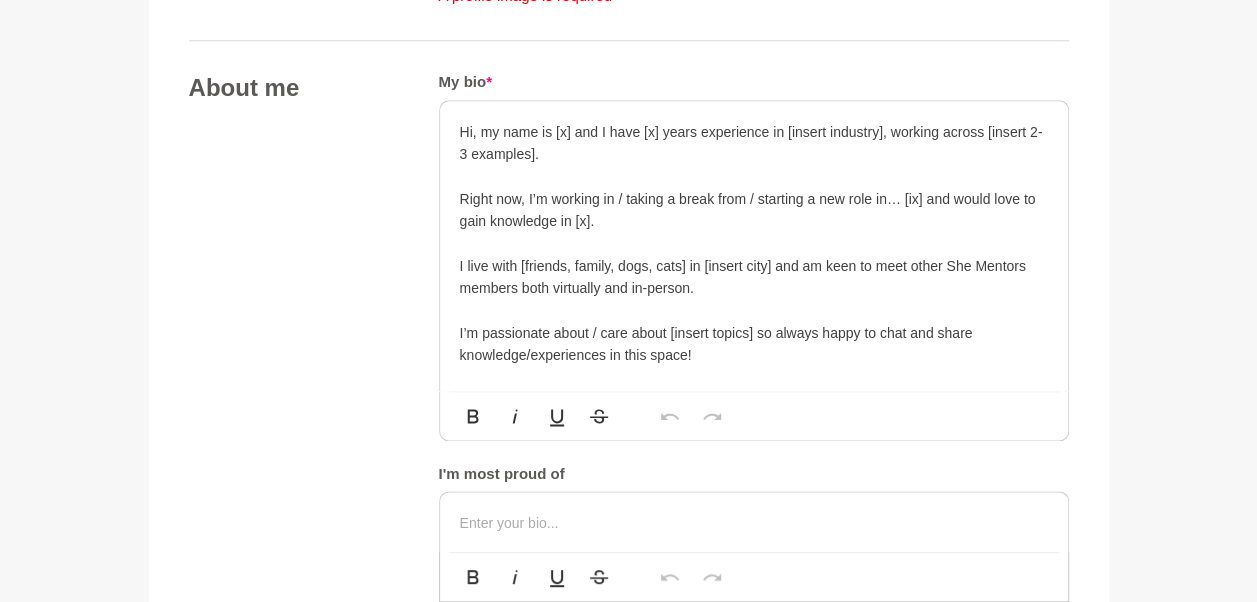 scroll, scrollTop: 1082, scrollLeft: 0, axis: vertical 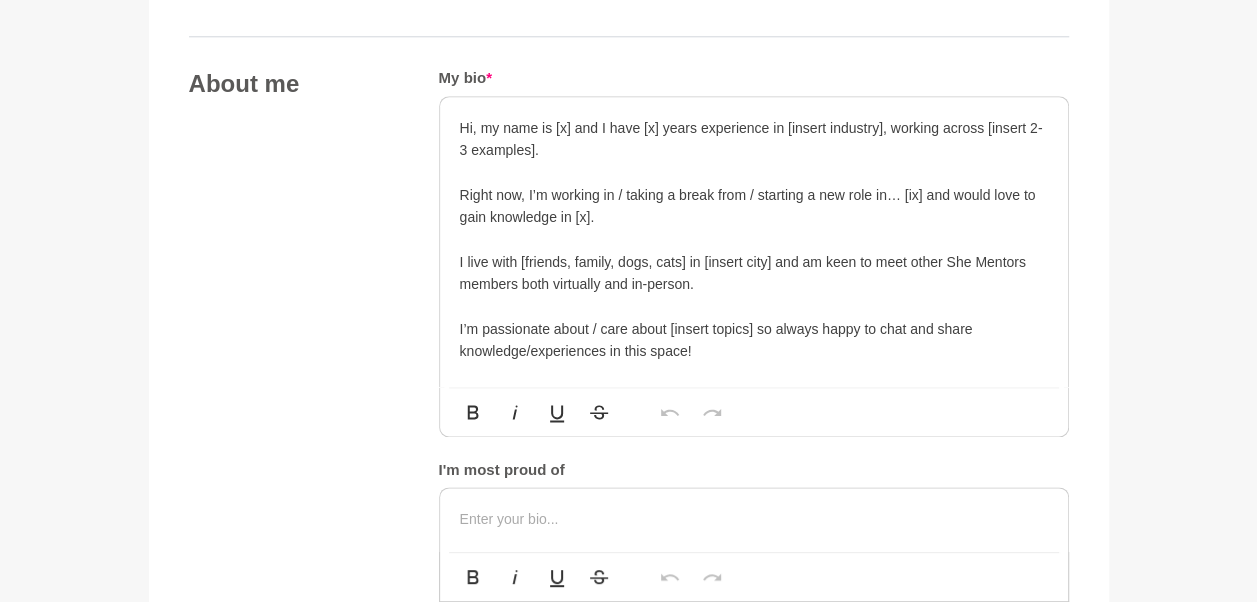 click on "I’m passionate about / care about [insert topics] so always happy to chat and share knowledge/experiences in this space!" at bounding box center [754, 340] 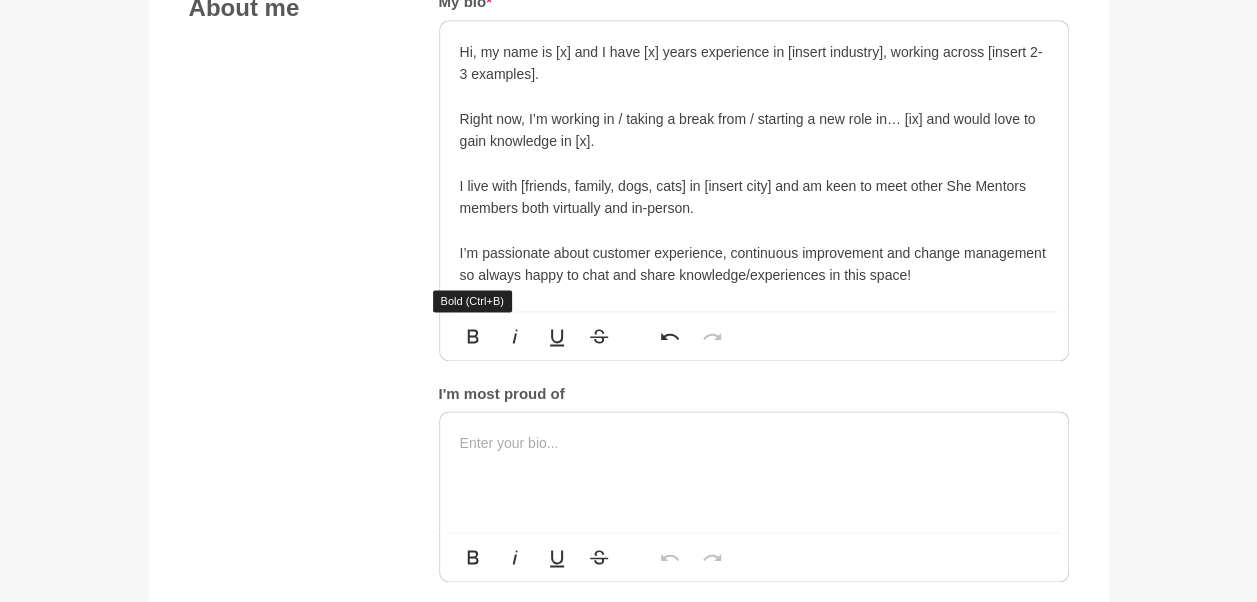 scroll, scrollTop: 1160, scrollLeft: 0, axis: vertical 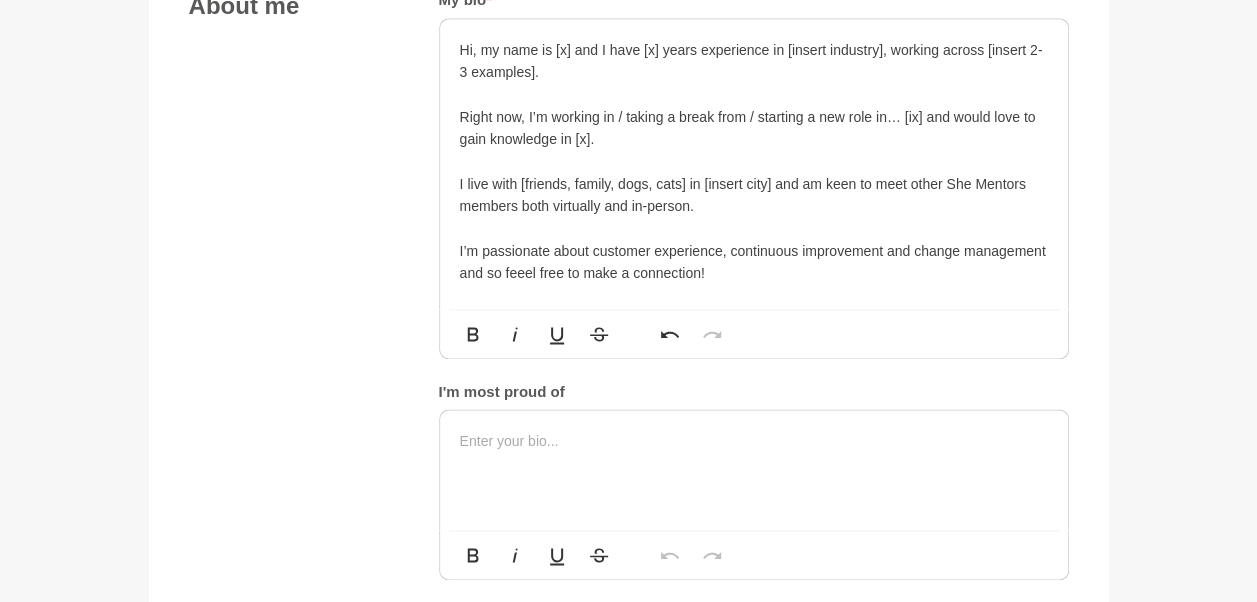 click on "I’m passionate about customer experience, continuous improvement and change management and so feeel free to make a connection!" at bounding box center [754, 262] 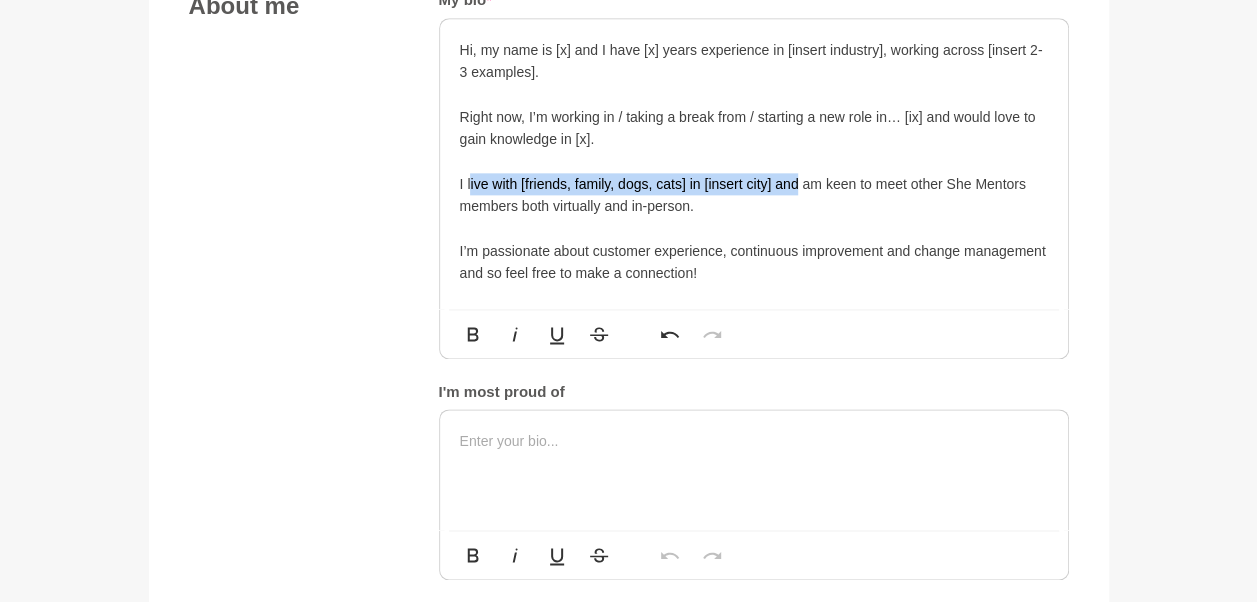 drag, startPoint x: 470, startPoint y: 178, endPoint x: 797, endPoint y: 171, distance: 327.07492 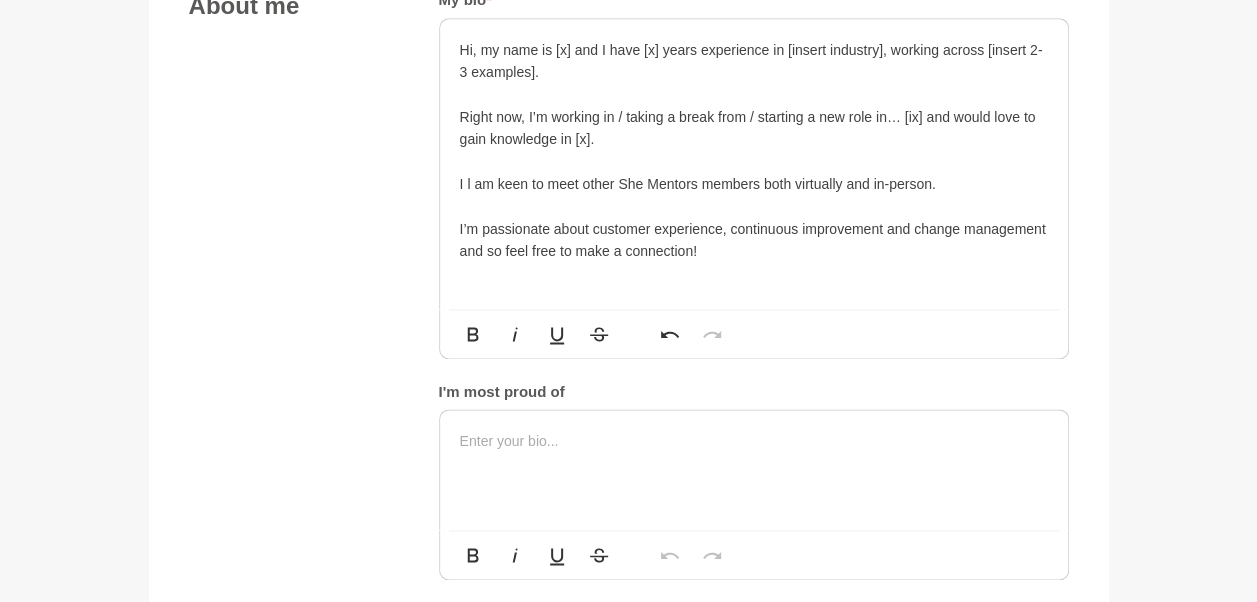 click on "I l am keen to meet other She Mentors members both virtually and in-person." at bounding box center (754, 184) 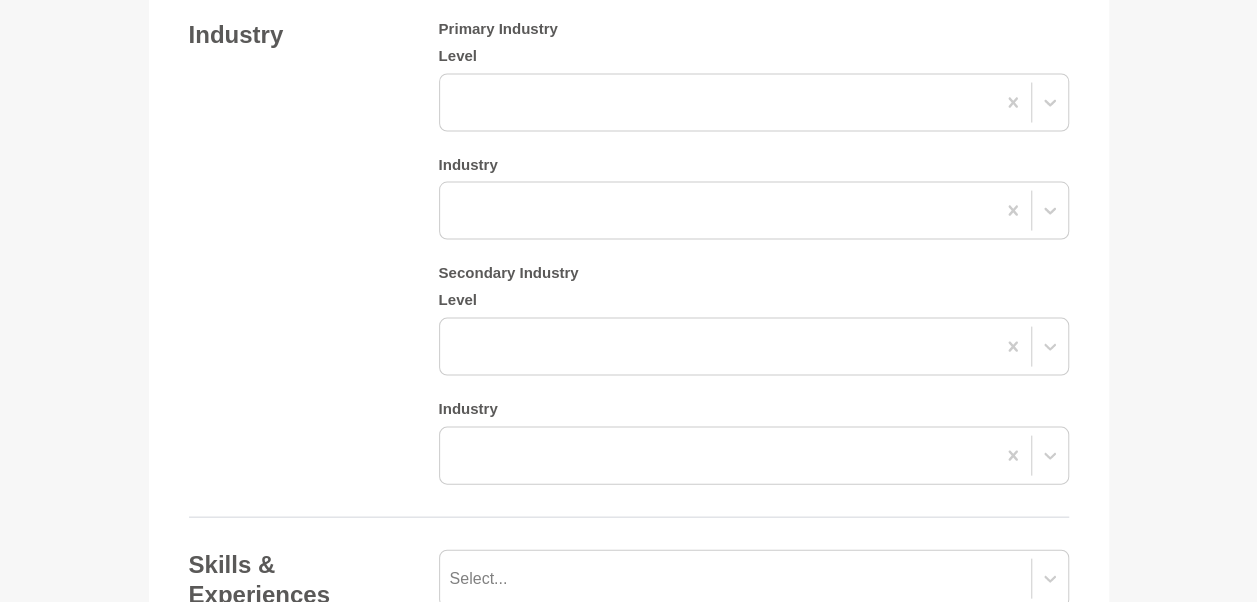 scroll, scrollTop: 1900, scrollLeft: 0, axis: vertical 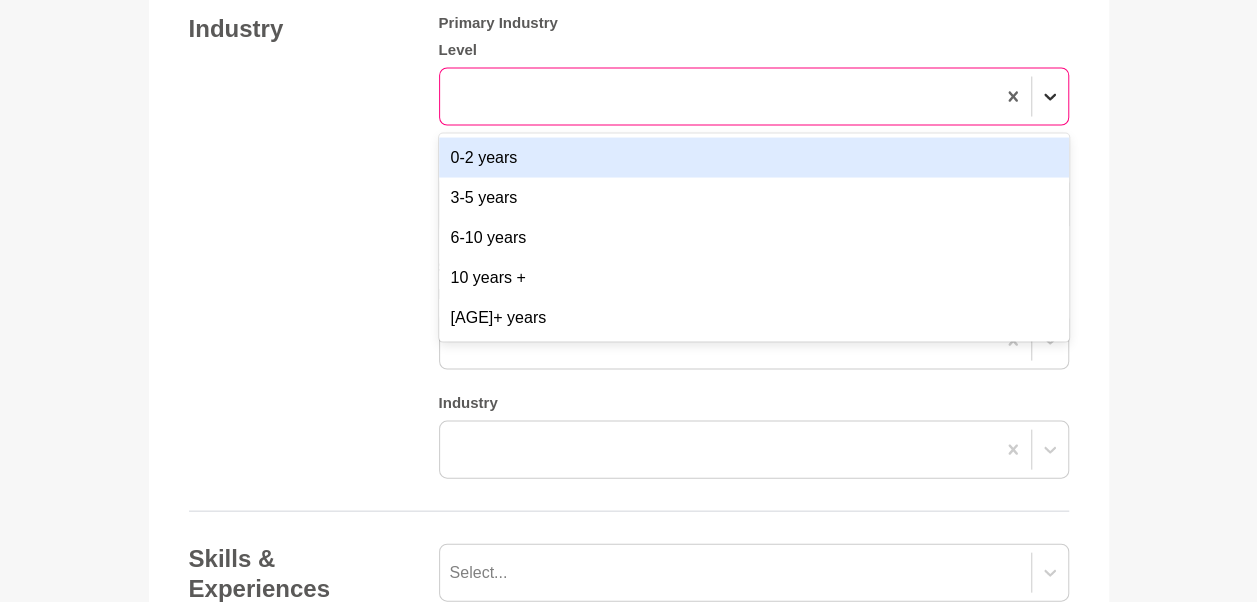click at bounding box center [1050, 97] 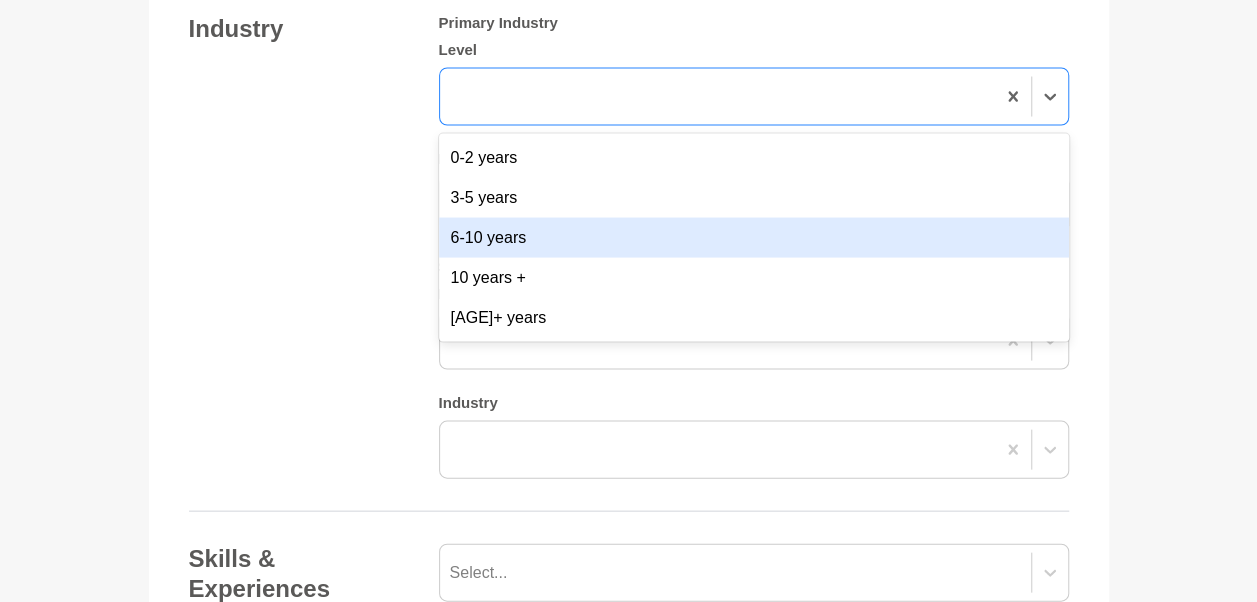 click on "6-10 years" at bounding box center [754, 238] 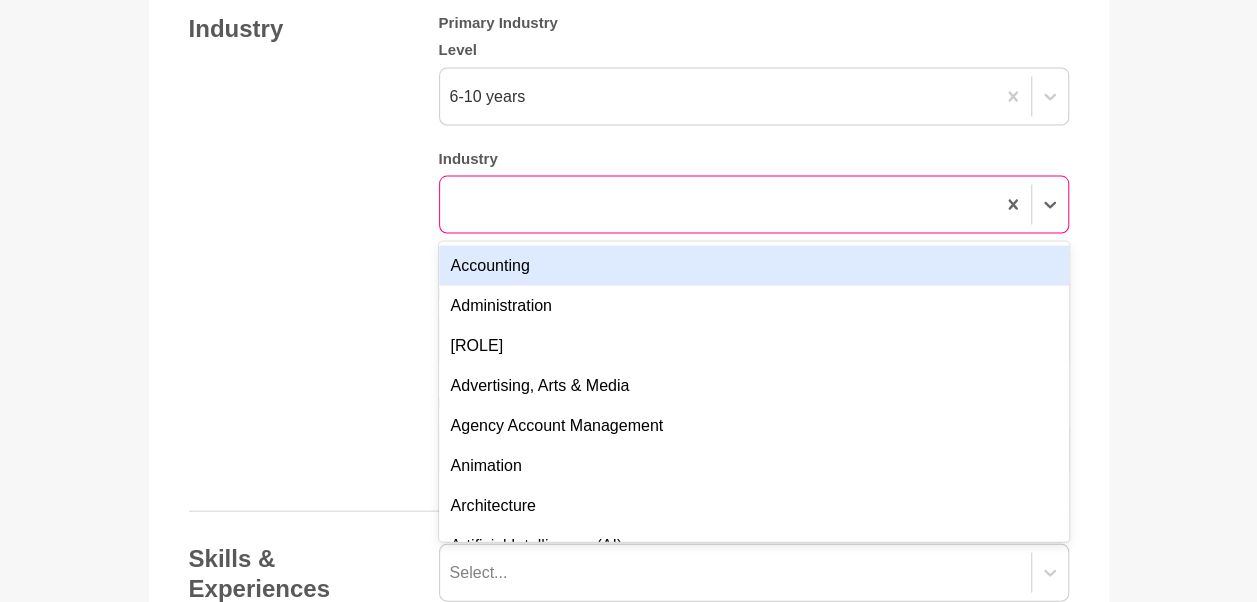 click at bounding box center [717, 205] 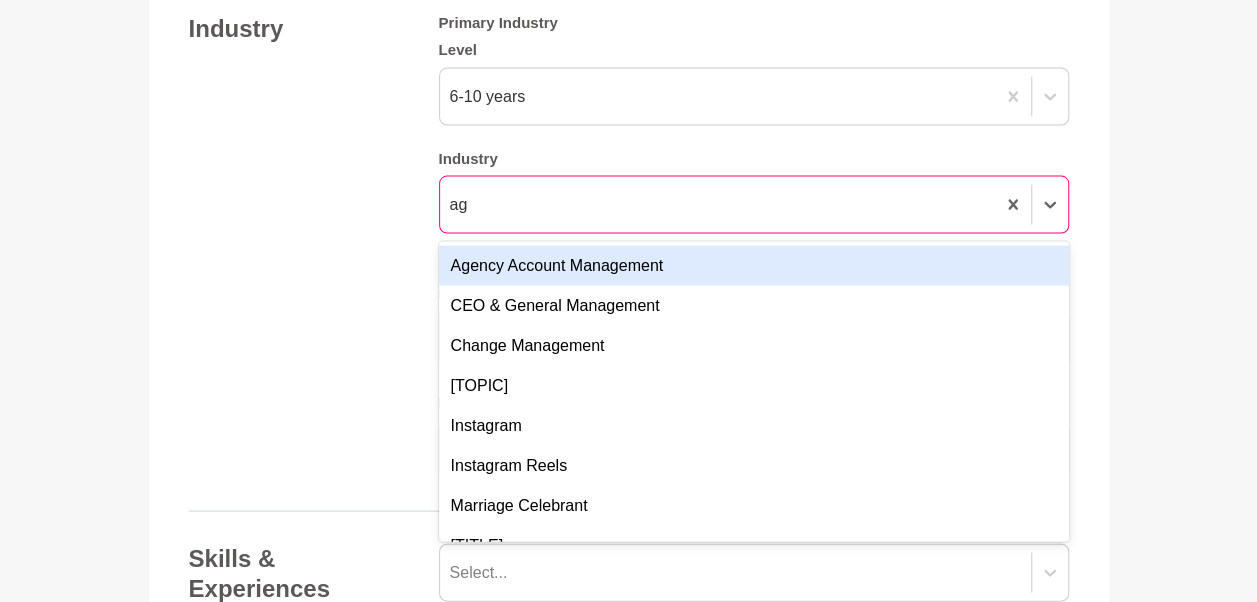 type on "a" 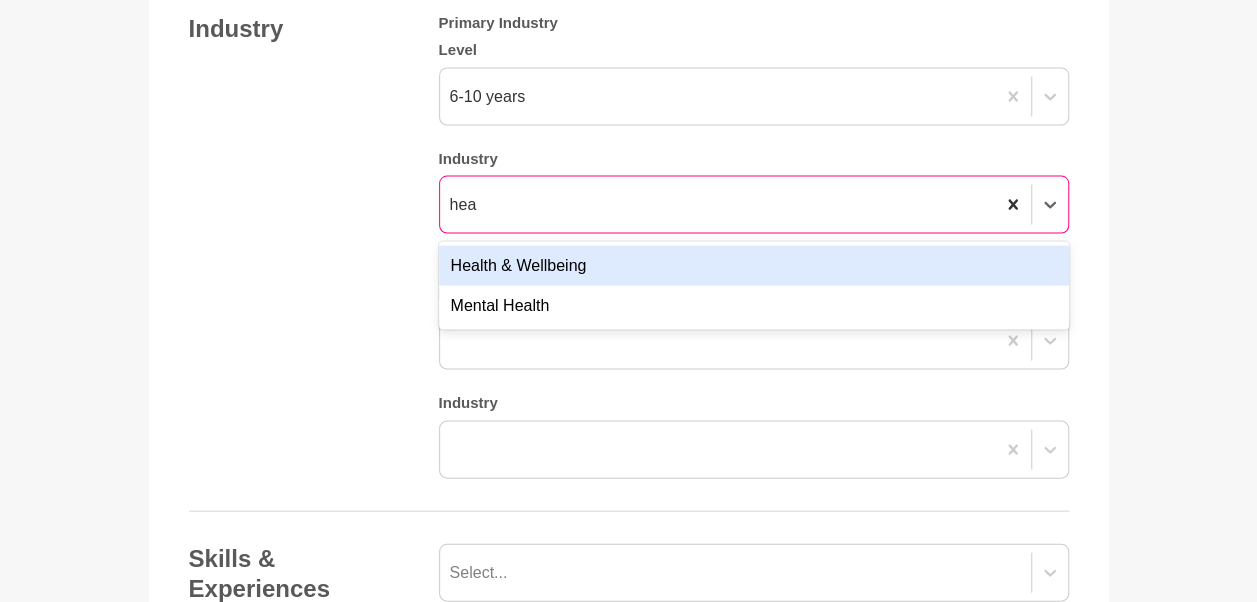 type on "hea" 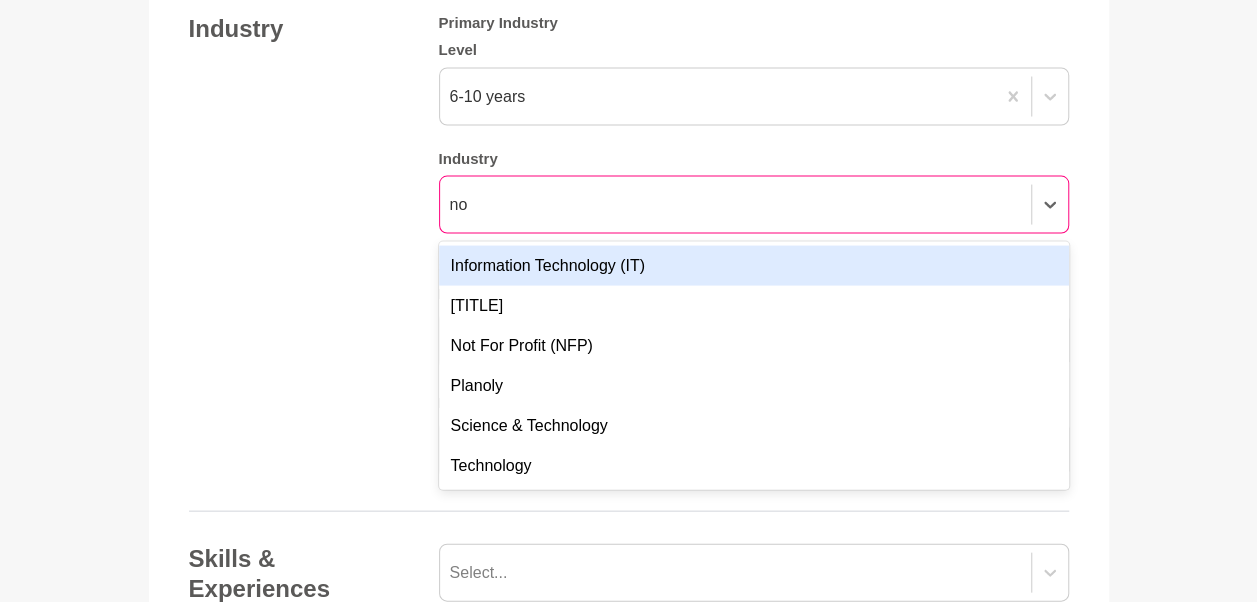 type on "n" 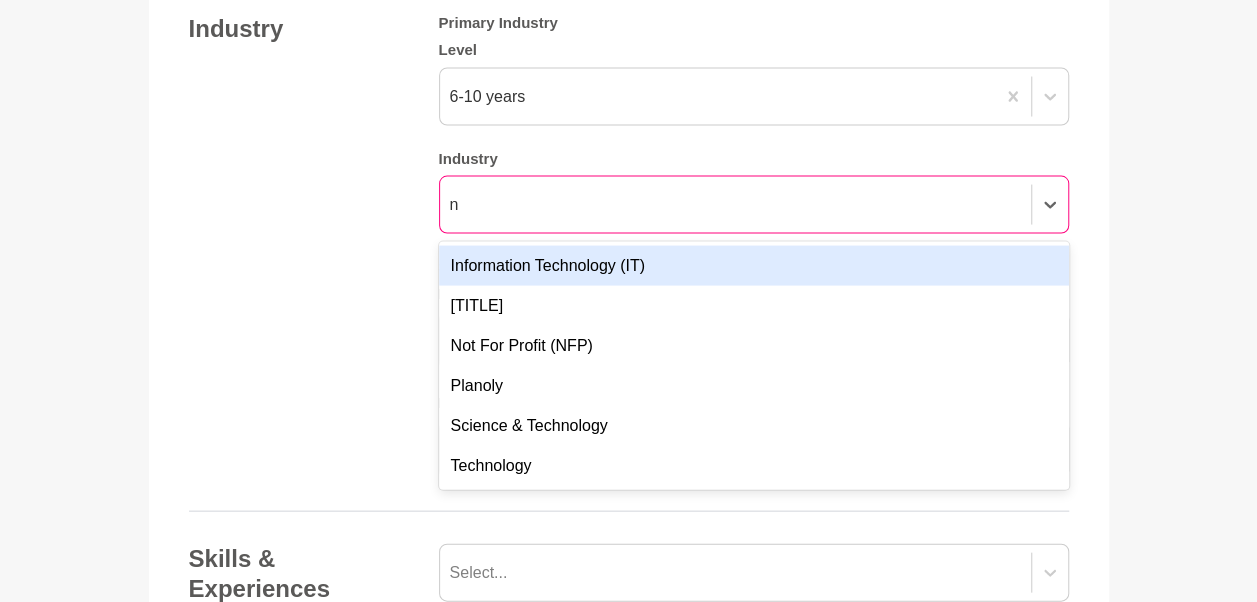 type 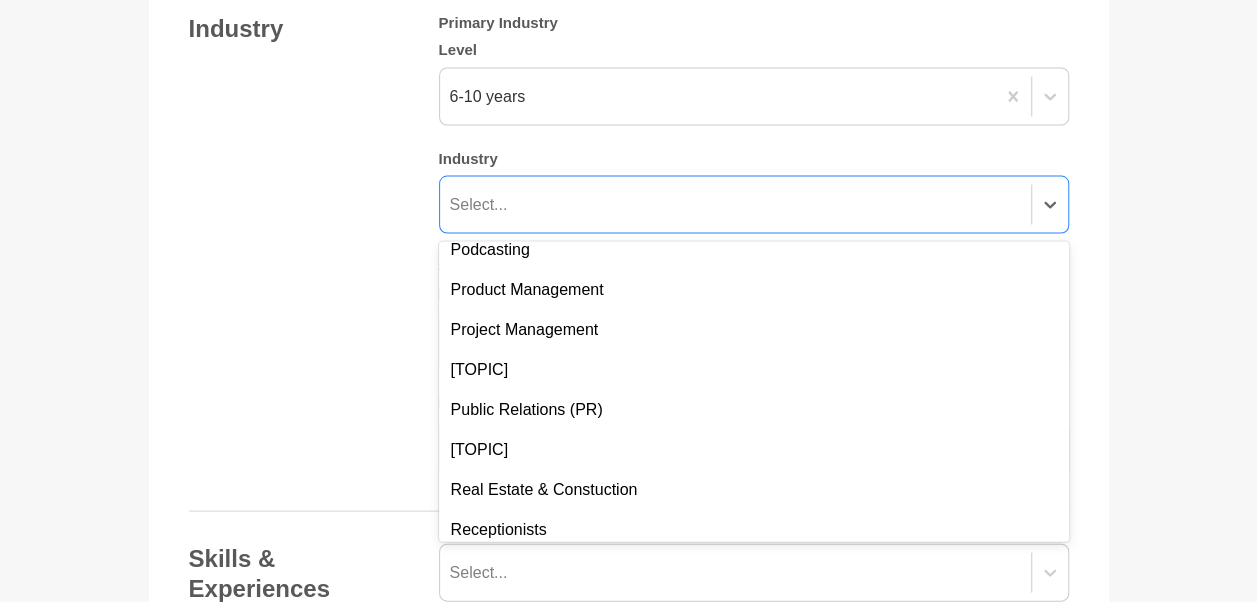 scroll, scrollTop: 4215, scrollLeft: 0, axis: vertical 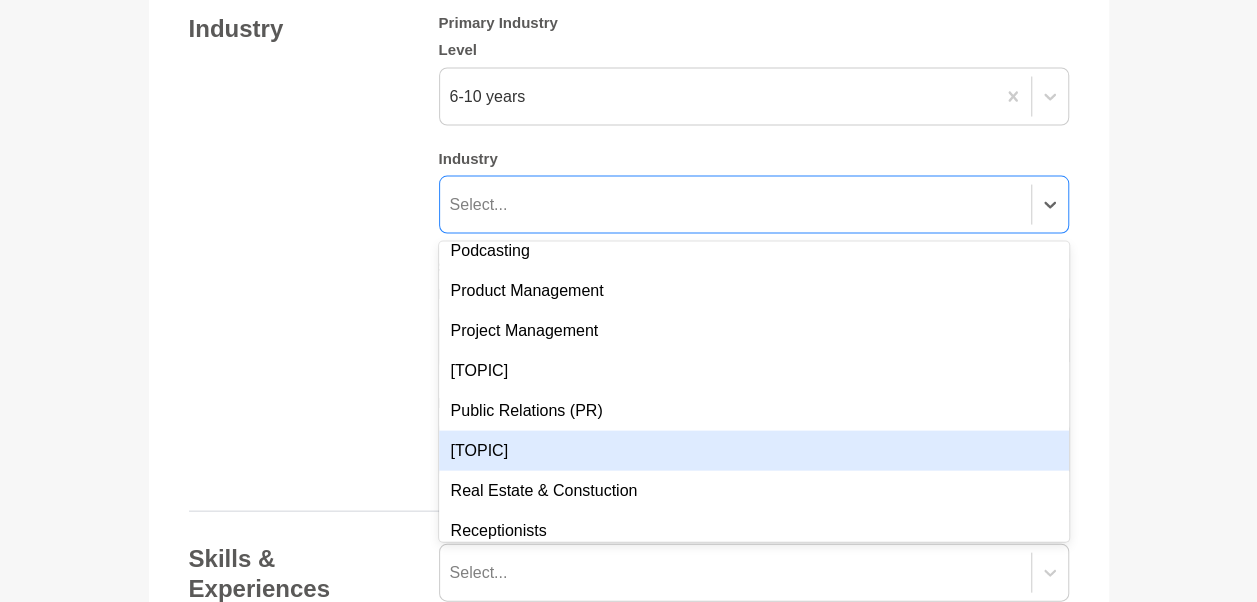 click on "[TOPIC]" at bounding box center (754, 451) 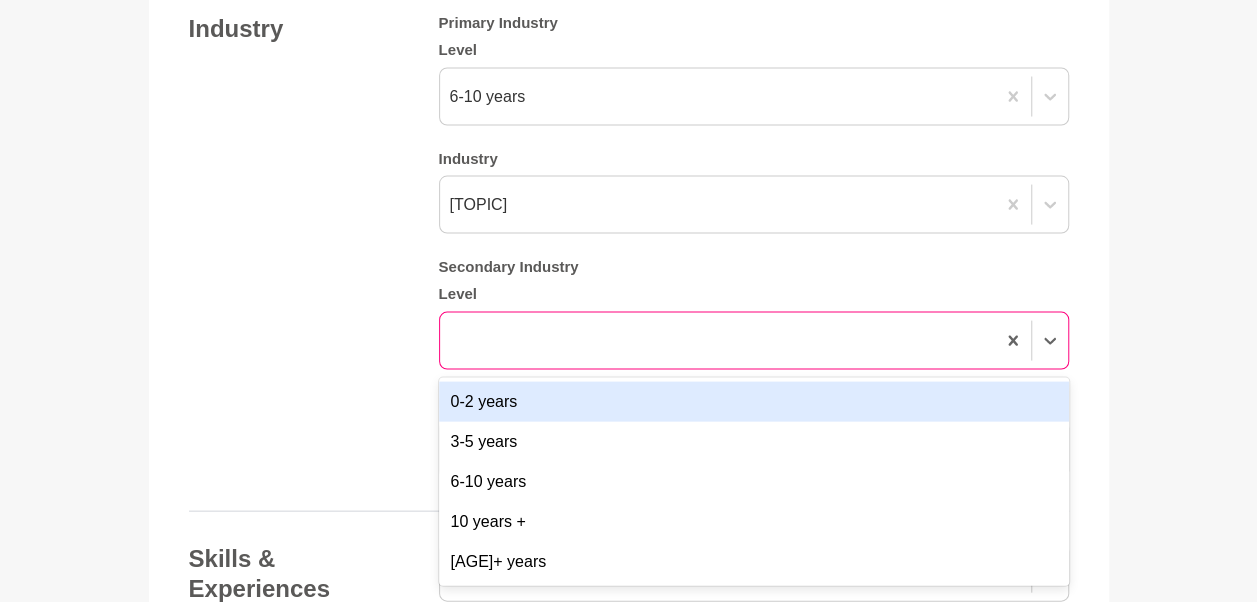 click at bounding box center [717, 341] 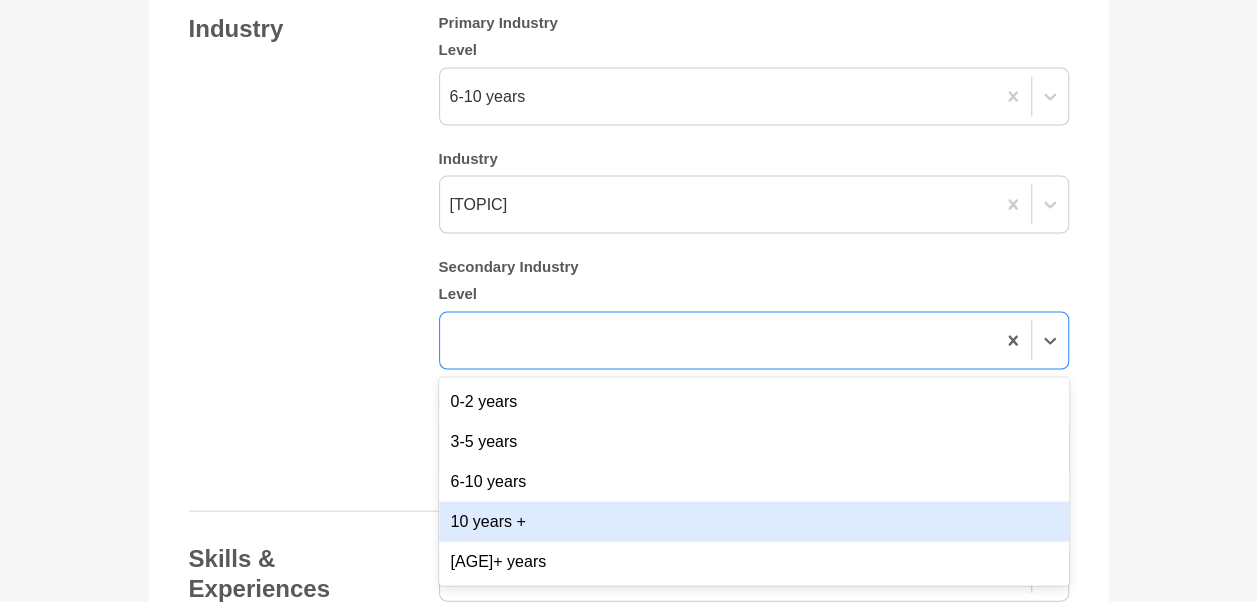 click on "10 years +" at bounding box center [754, 522] 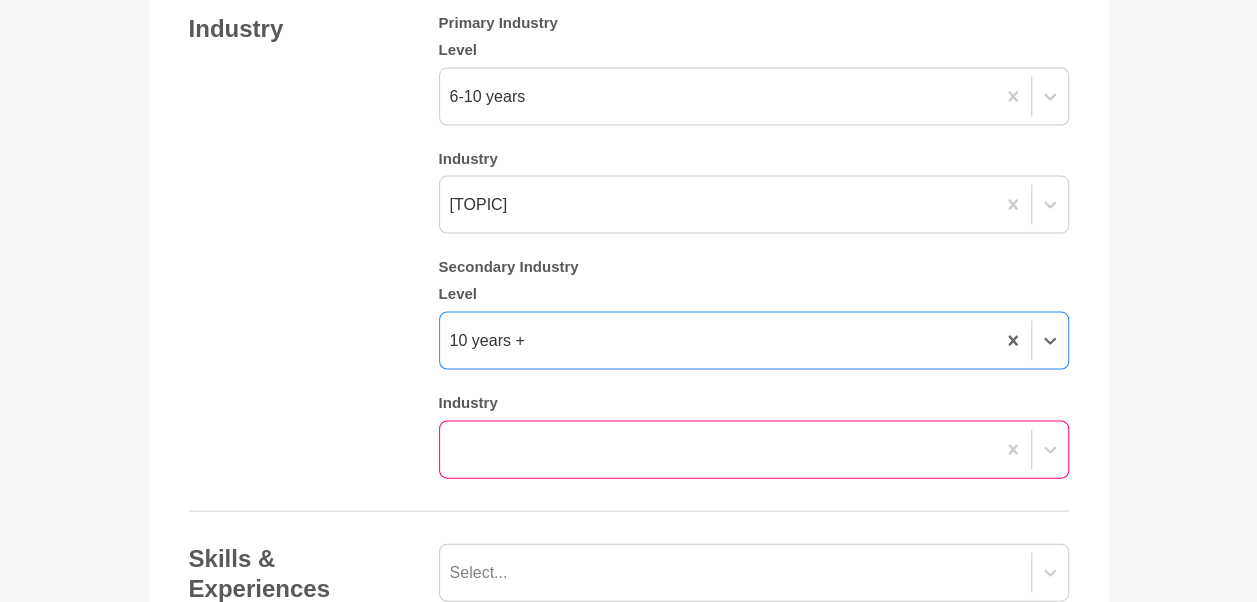 click at bounding box center [754, 450] 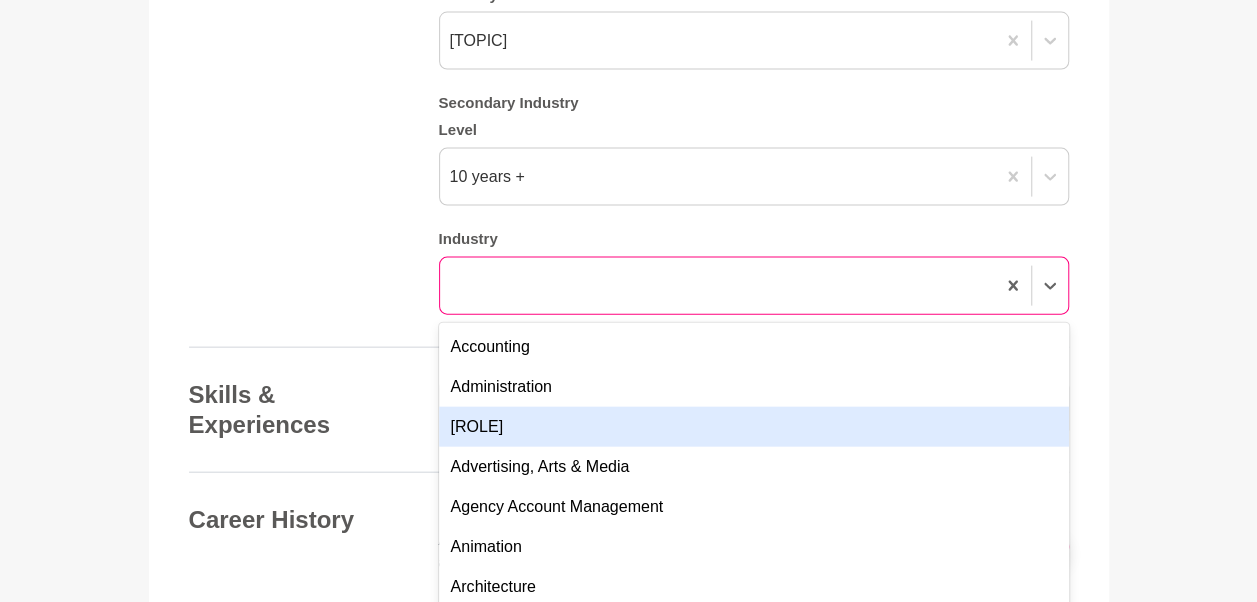 scroll, scrollTop: 2087, scrollLeft: 0, axis: vertical 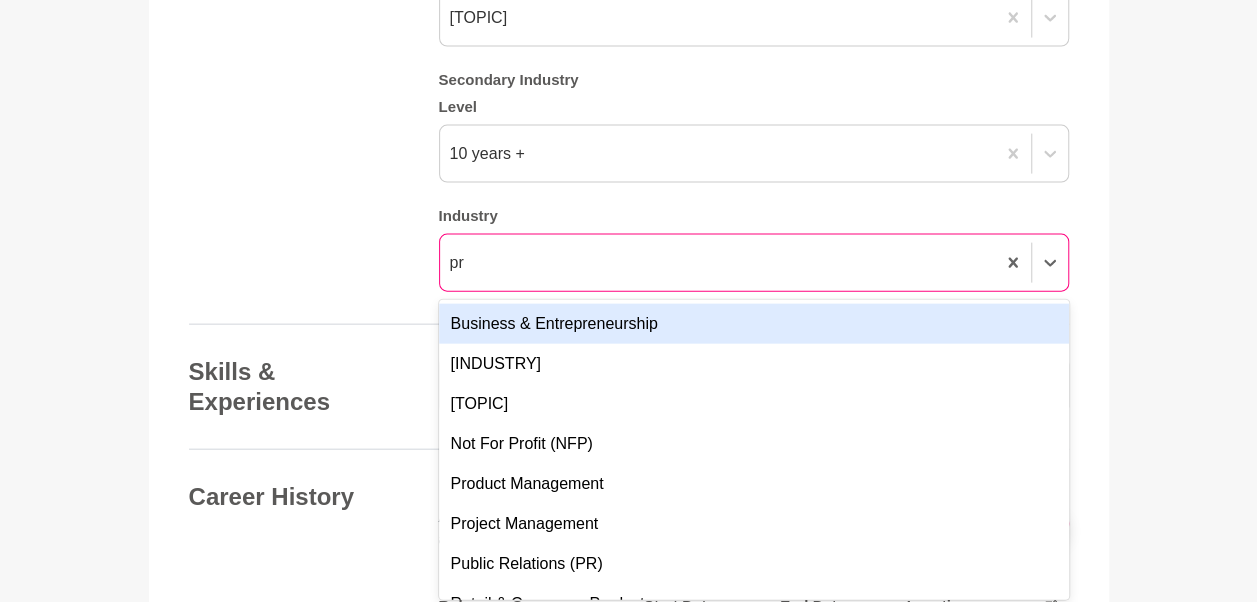 type on "pro" 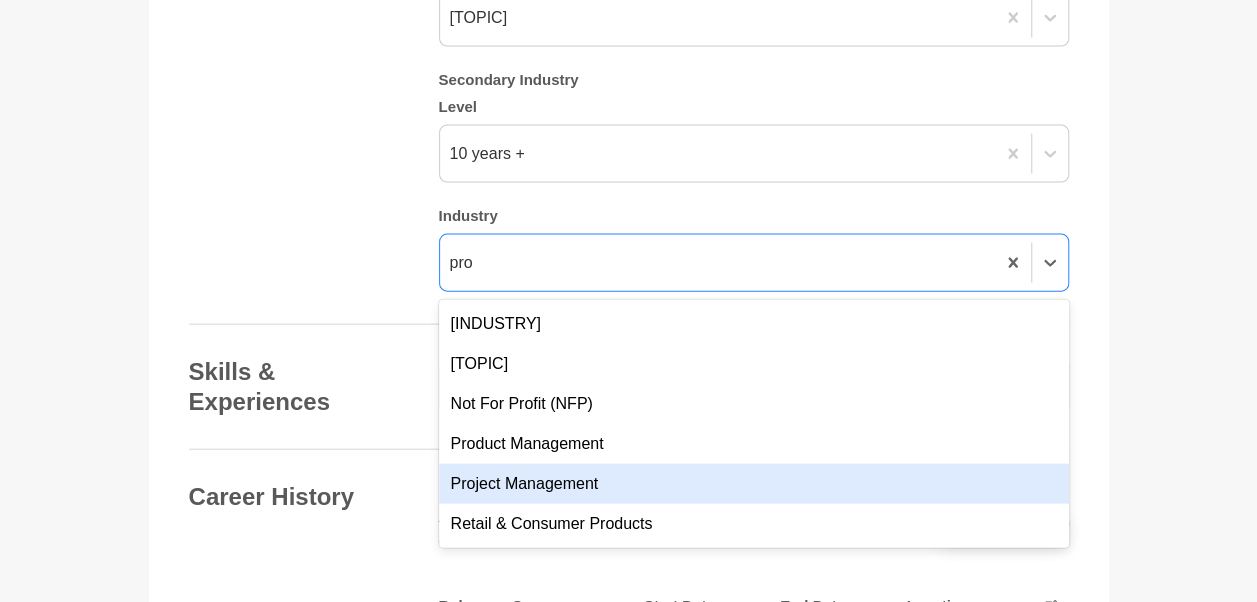 click on "Project Management" at bounding box center [754, 484] 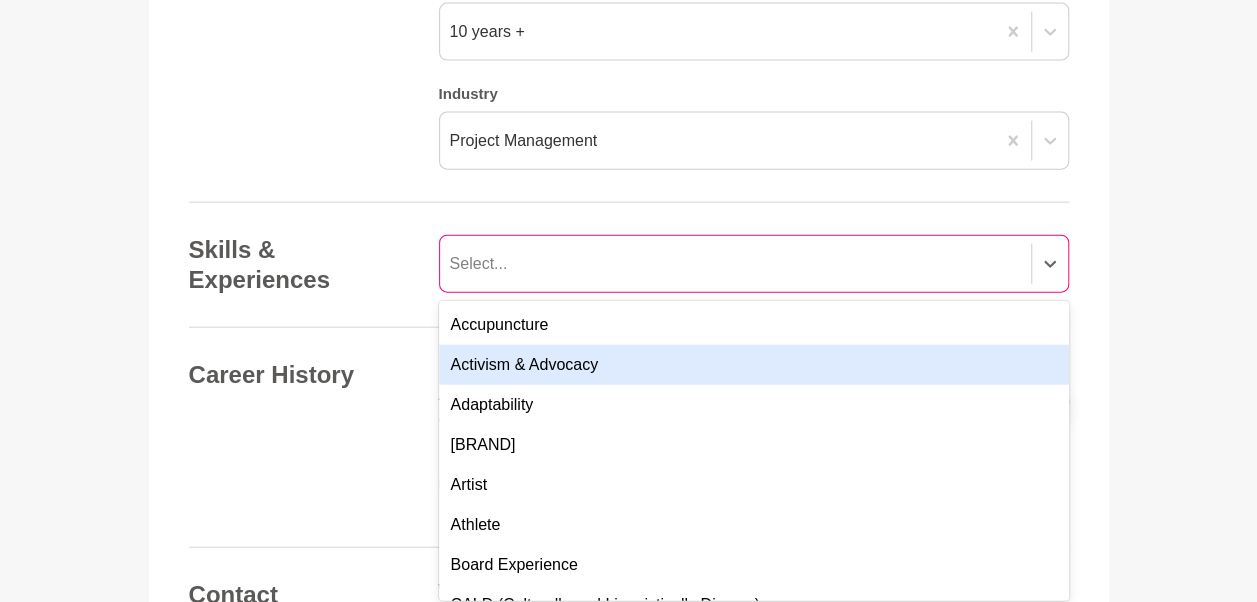 click on "option Activism & Advocacy focused, [NUMBER] of [NUMBER]. [NUMBER] results available. Select is focused ,type to refine list, press Down to open the menu, press Escape to exit the menu, press Tab to select the option and exit the menu. Select... Accupuncture Activism & Advocacy Adaptability Adobe Creative Suite Artist Athlete Board Experience CALD (Culturally and Linguistically Diverse) Career Development Collaboration Communication Confidence Creativity Critical Thinking CVs & Resume Writing Cybersecurity Dietician Dubsado Emotional Intelligence Empathy Environmental, Social & Governance (ESG) Hall Of Fame Human Design Influence Interior Design Inventor LGBTQIA+ Management Motivation Museums and Heritage Negotiation Networking Opportunities Partnerships Personal Branding Persuasion Politics & International Relations Presentation Skills Problem Solving Productivity Public Speaking Redundancy Resilience Self Development Side Hustle Spirituality Stakeholder Management Storytelling Writing MBA" at bounding box center (754, 264) 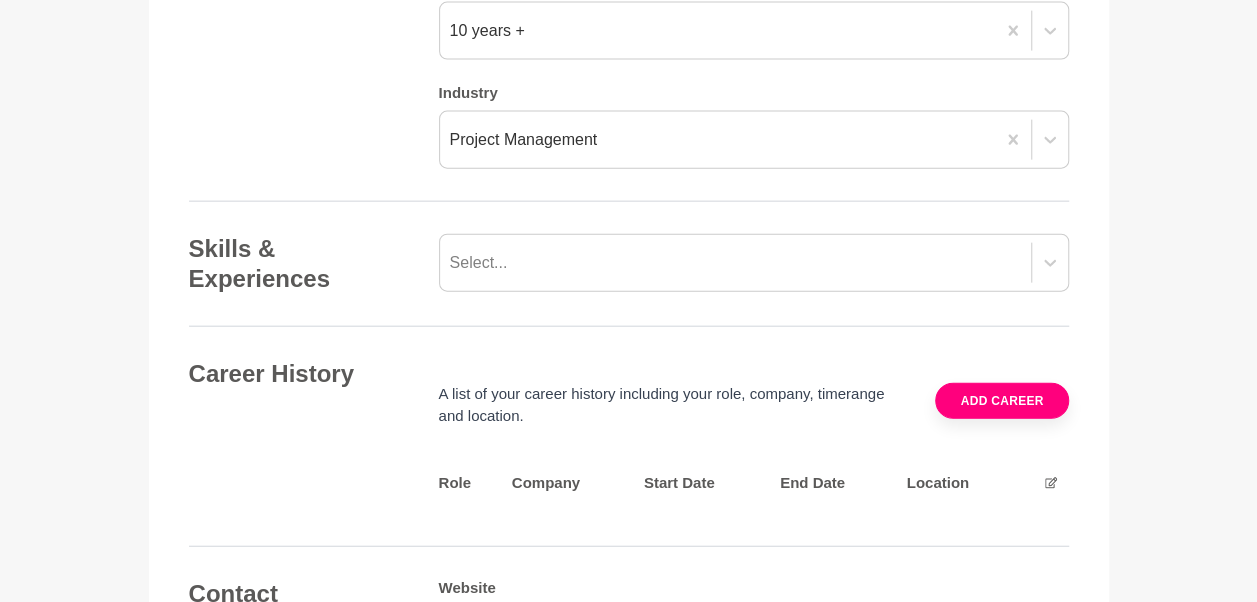 click at bounding box center (629, 326) 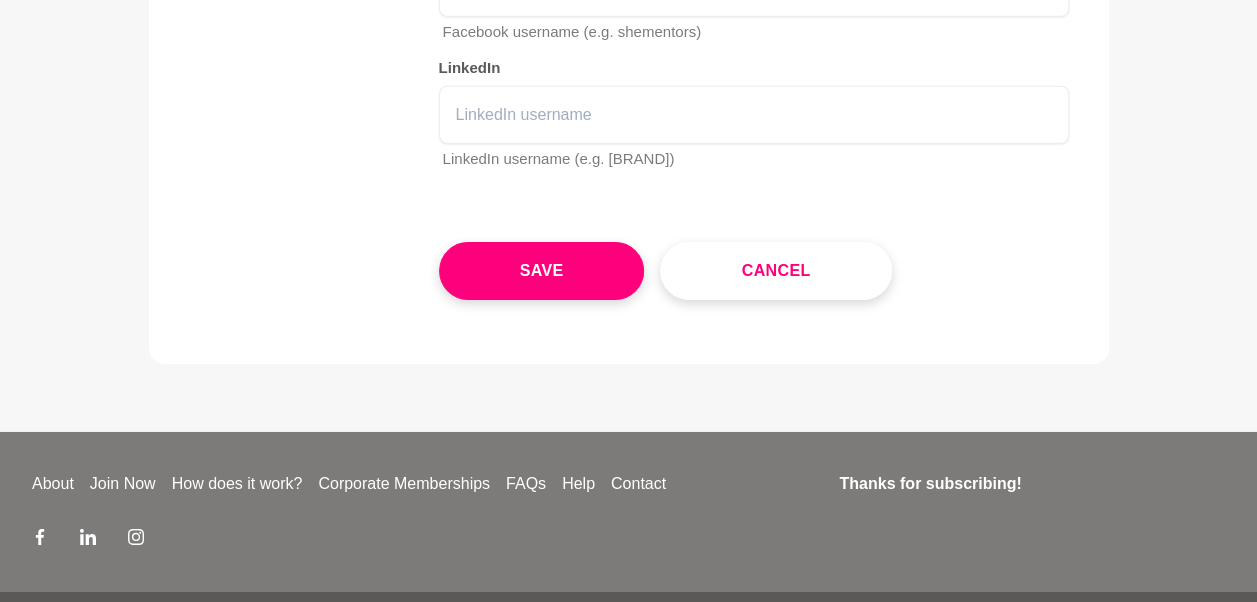 scroll, scrollTop: 3112, scrollLeft: 0, axis: vertical 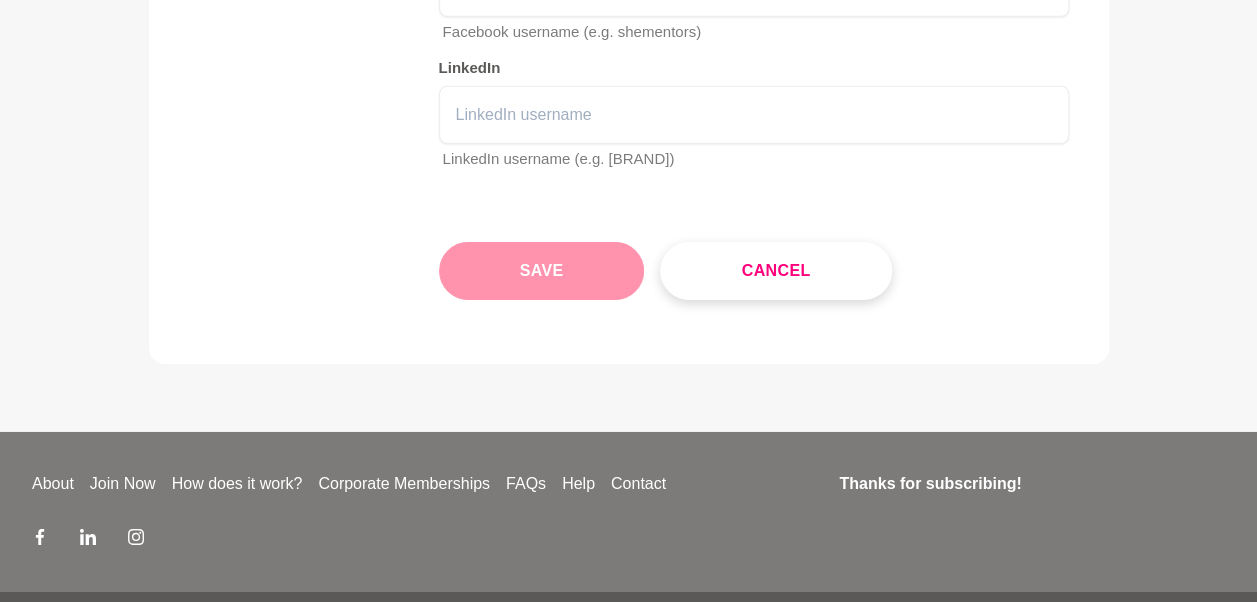 click on "Save" at bounding box center (542, 271) 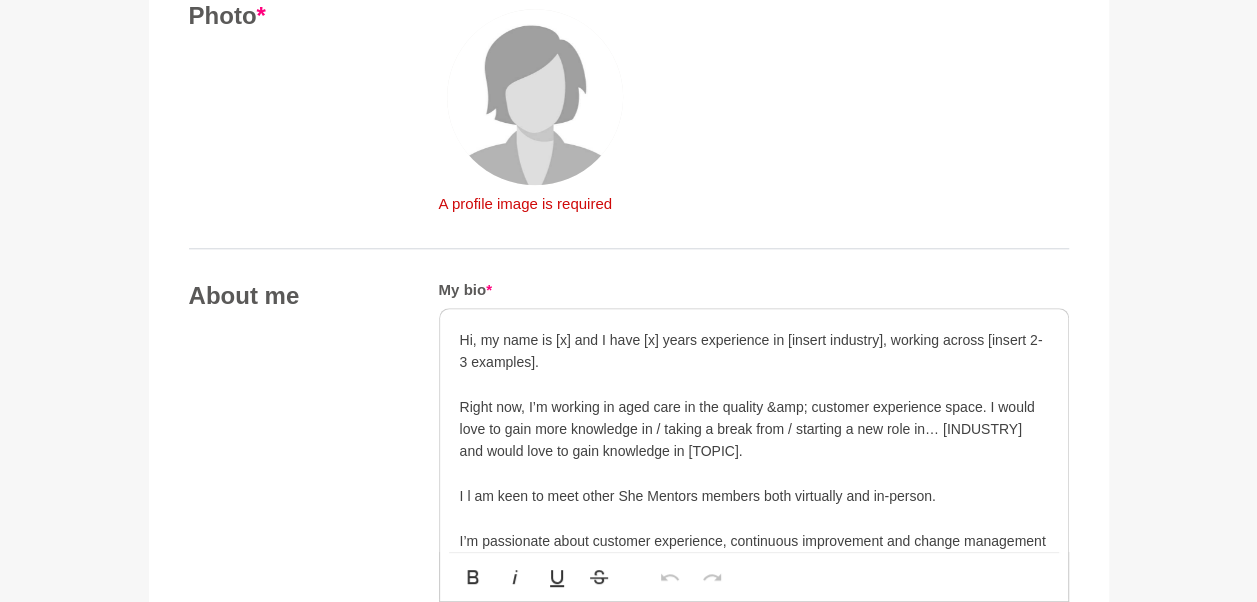 scroll, scrollTop: 860, scrollLeft: 0, axis: vertical 